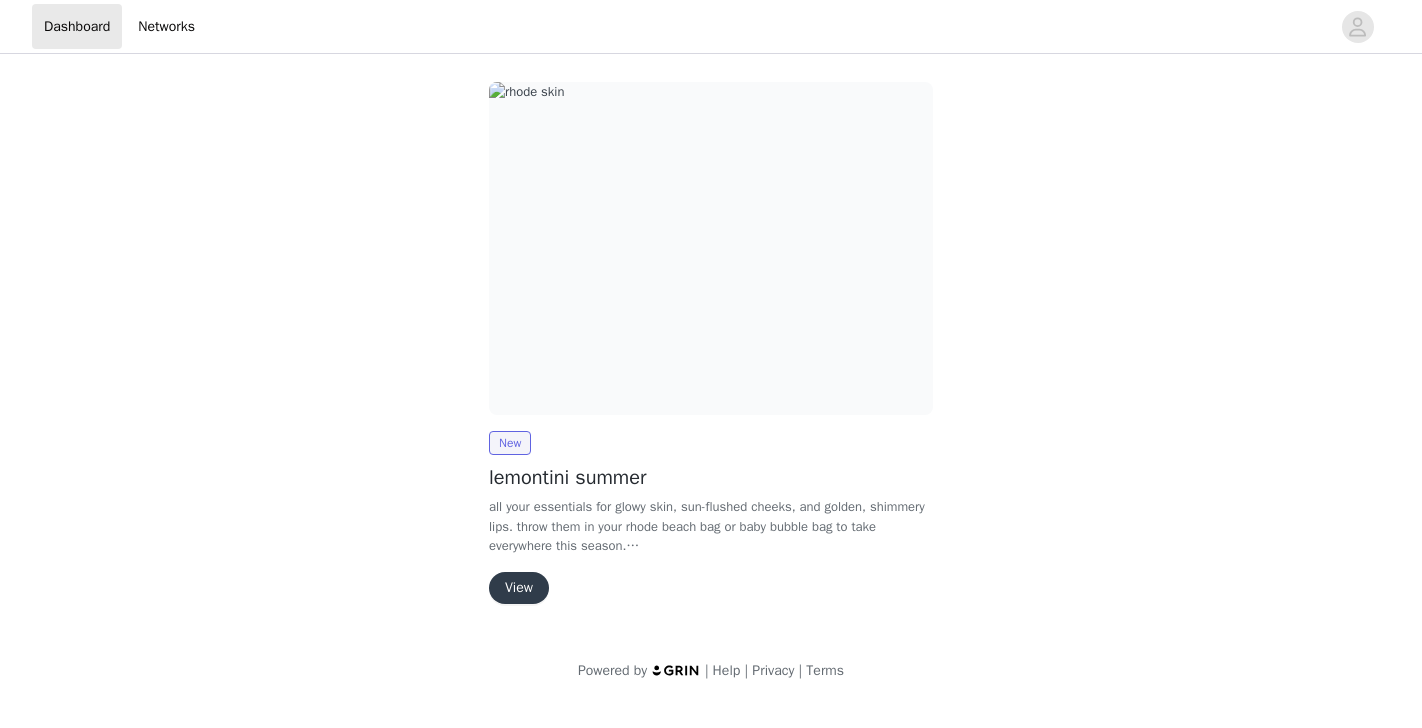 scroll, scrollTop: 0, scrollLeft: 0, axis: both 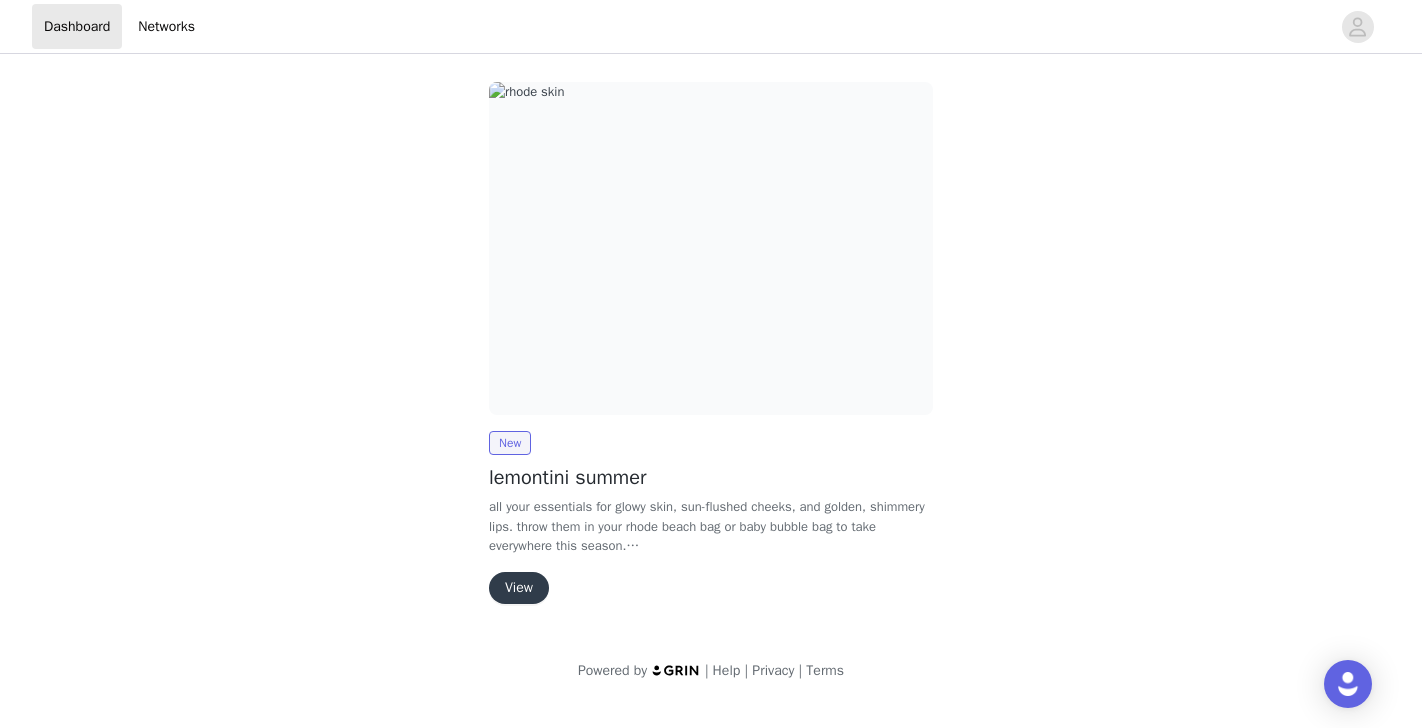 click on "View" at bounding box center [519, 588] 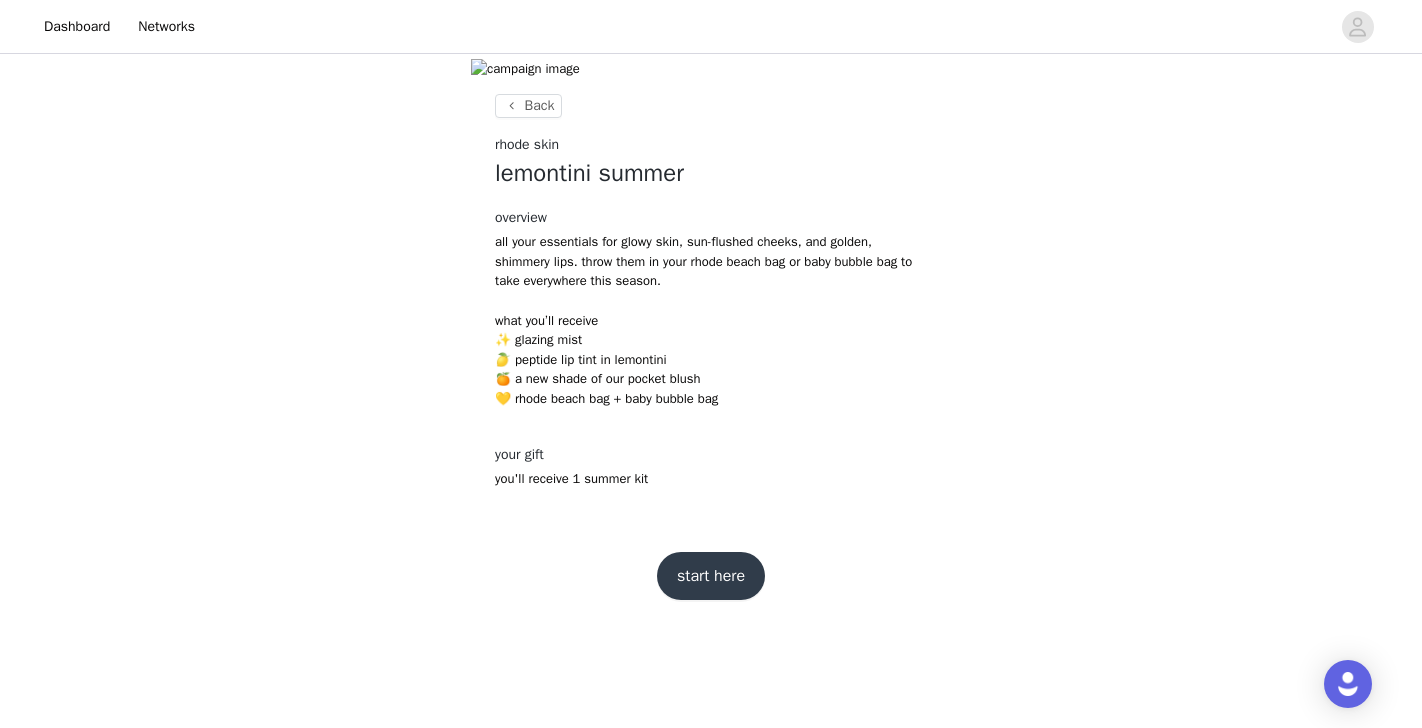 scroll, scrollTop: 475, scrollLeft: 0, axis: vertical 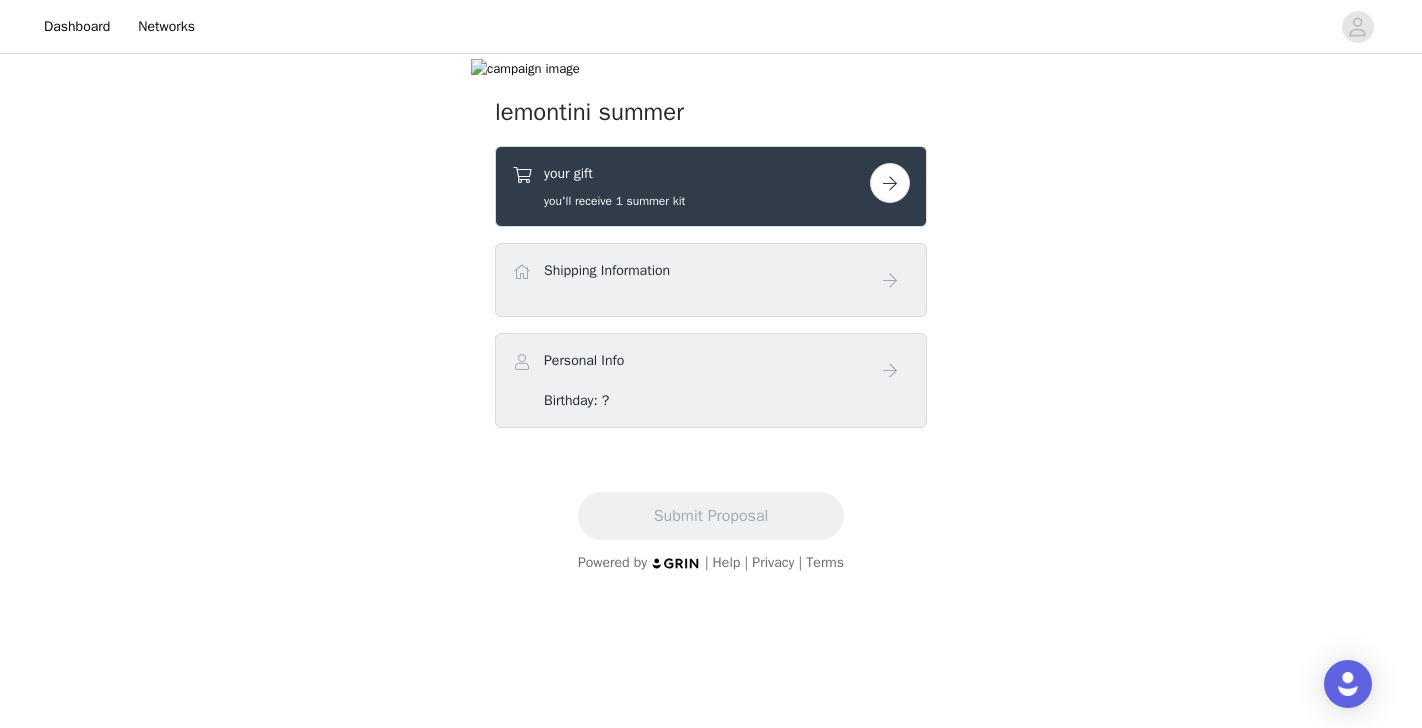 click at bounding box center (890, 183) 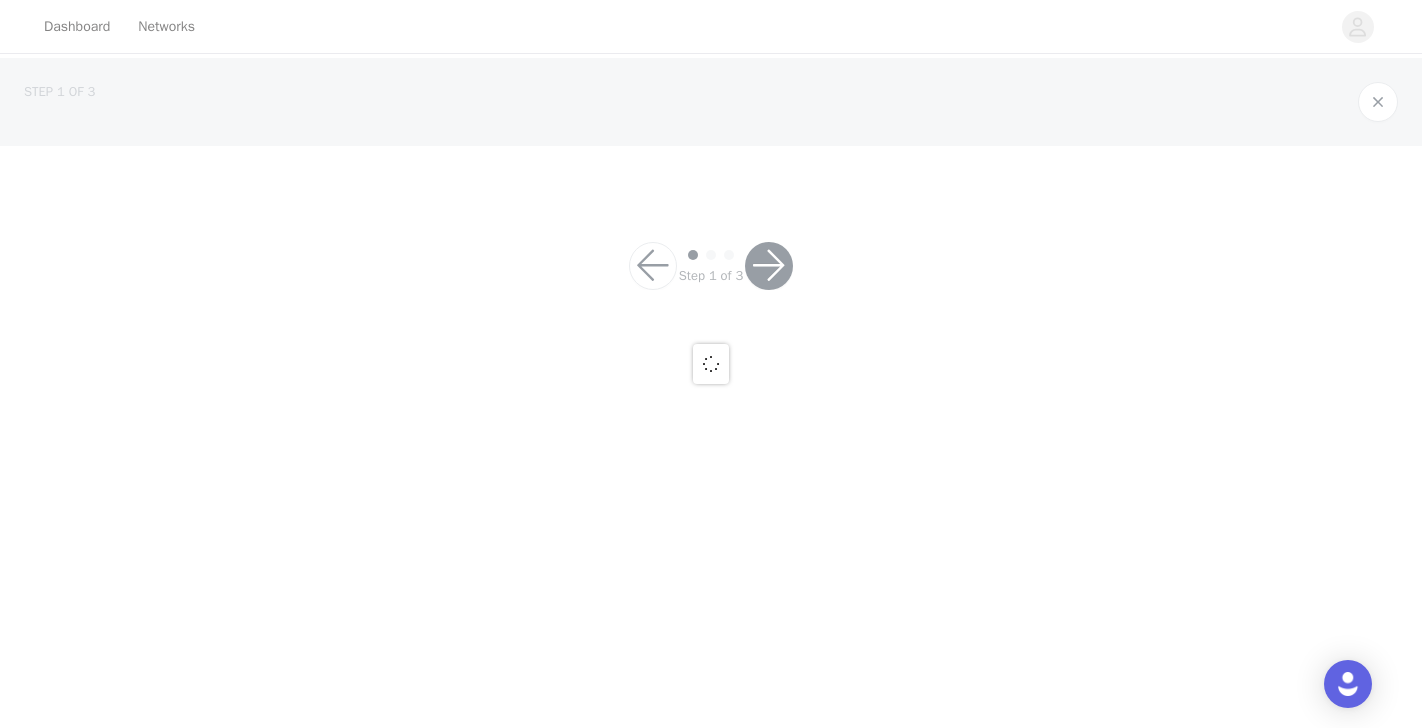 scroll, scrollTop: 0, scrollLeft: 0, axis: both 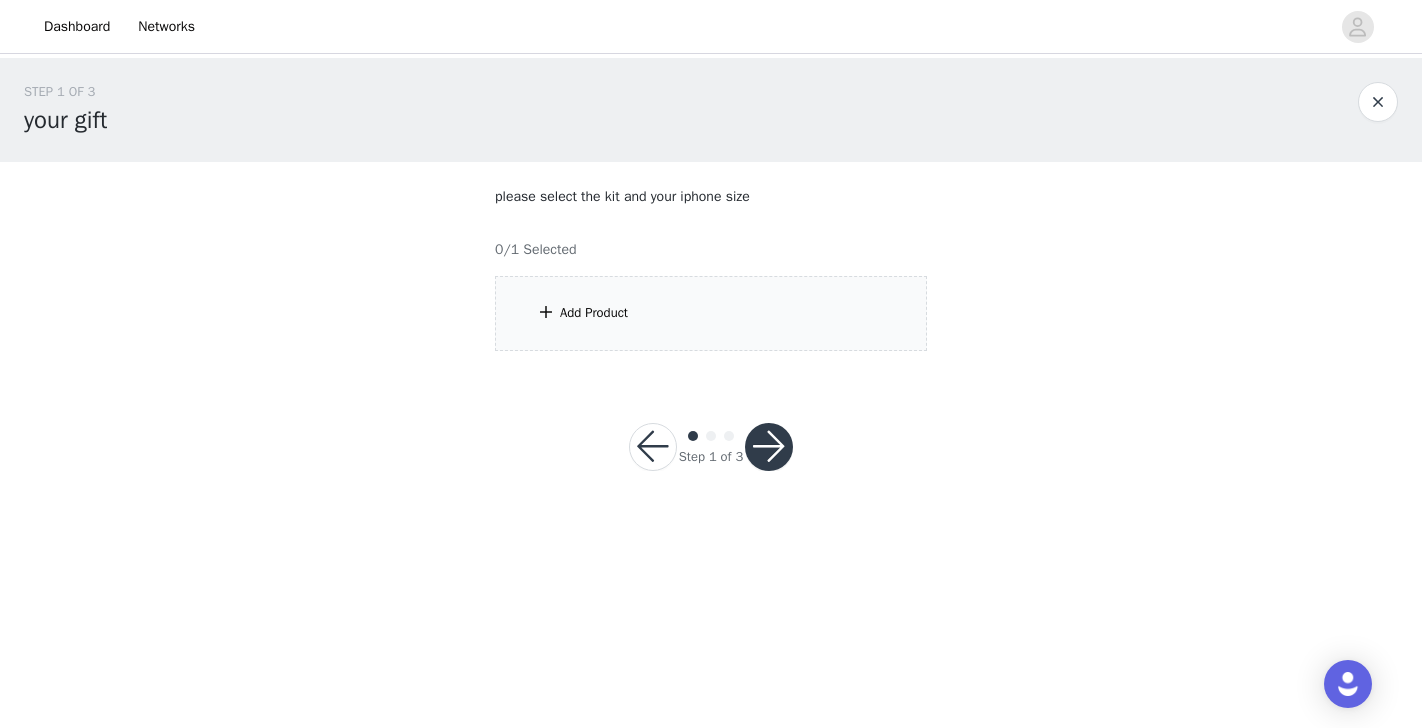 click on "Add Product" at bounding box center (594, 313) 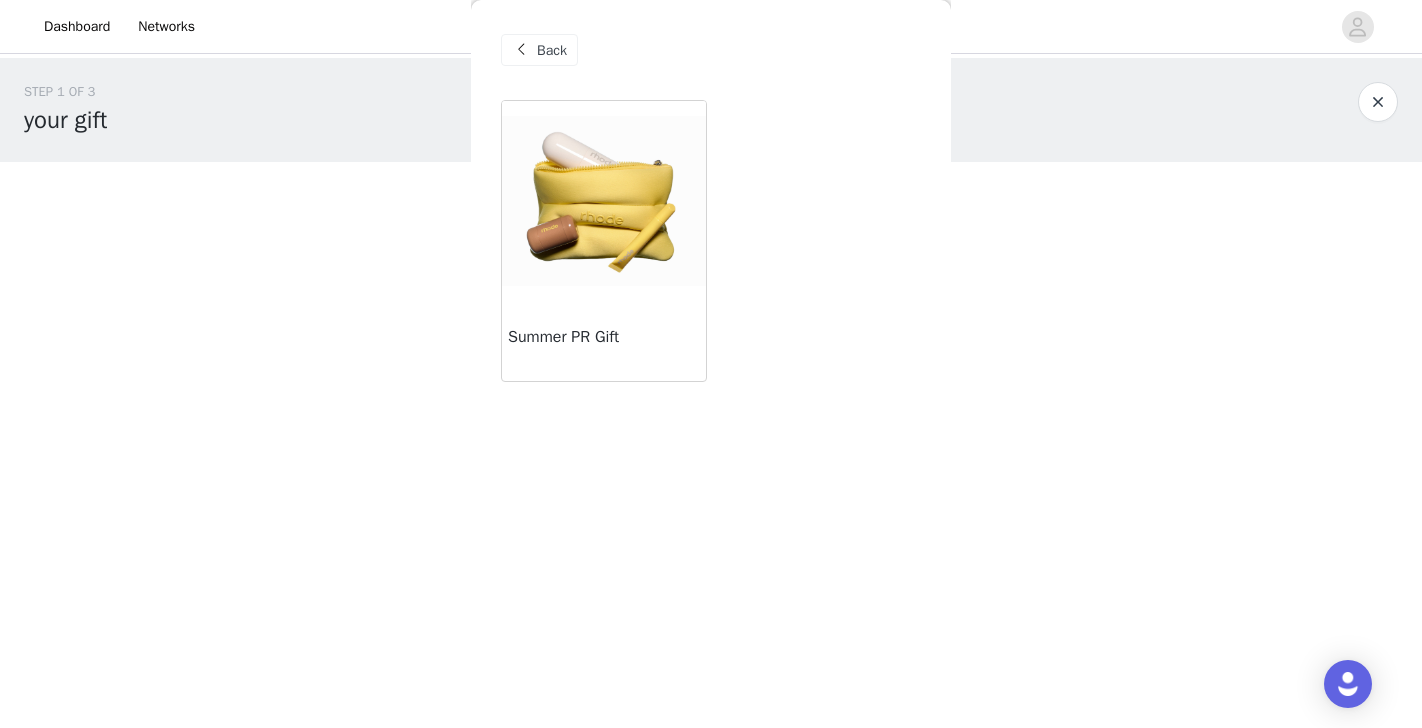 click at bounding box center (604, 200) 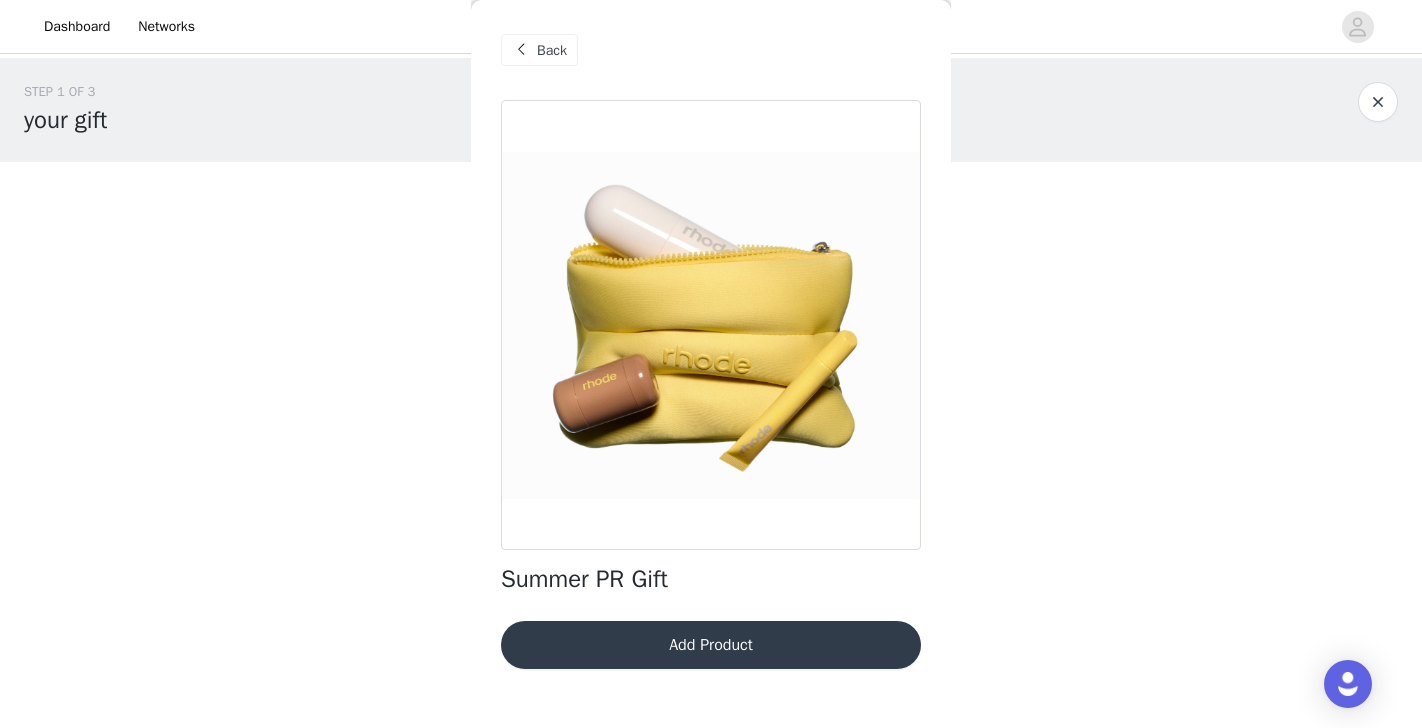 click on "Summer PR Gift                   Add Product" at bounding box center [711, 396] 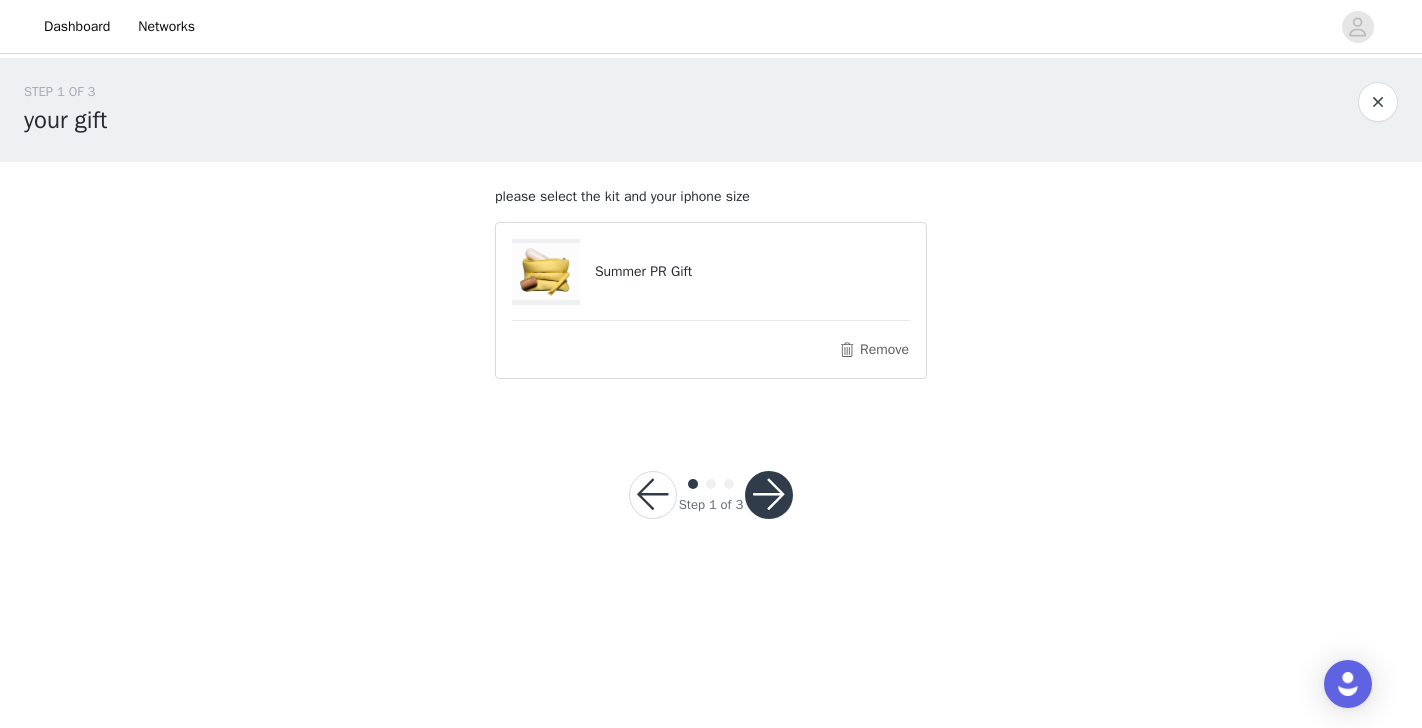 click at bounding box center [769, 495] 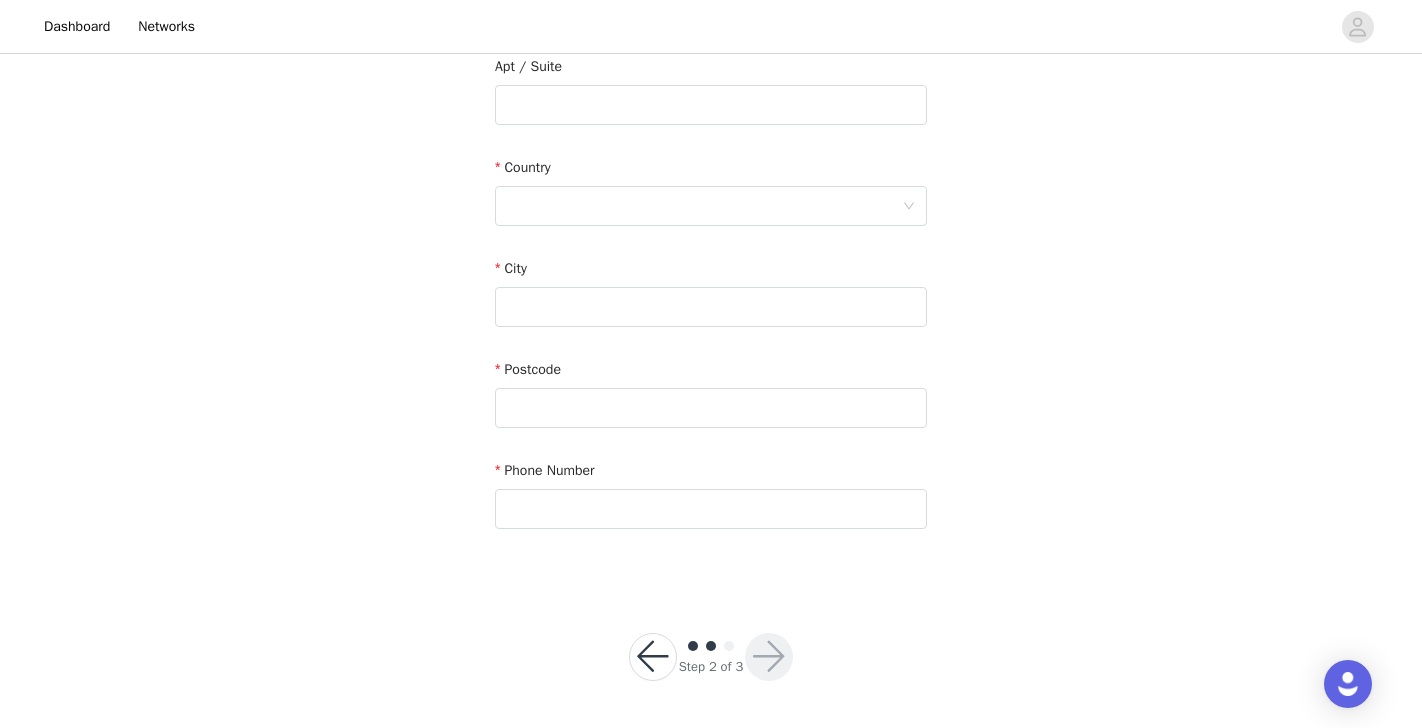scroll, scrollTop: 0, scrollLeft: 0, axis: both 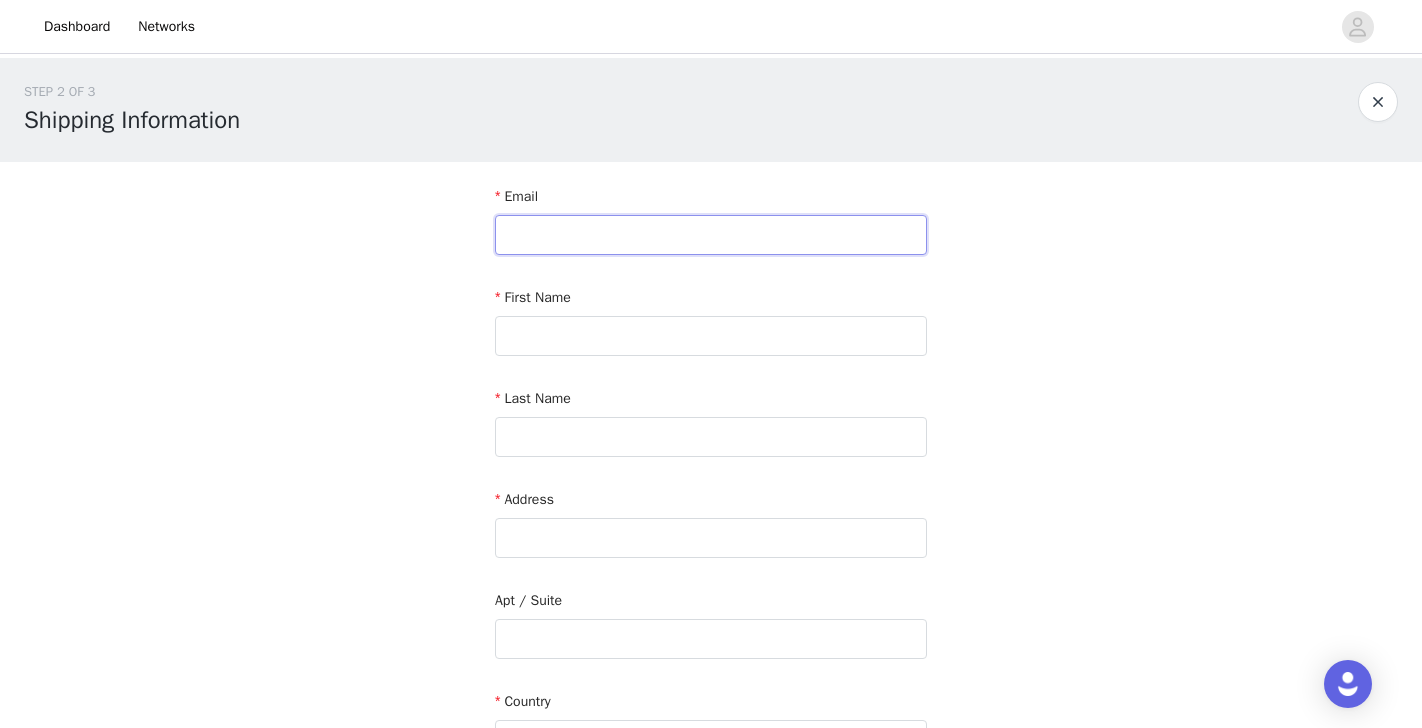 click at bounding box center (711, 235) 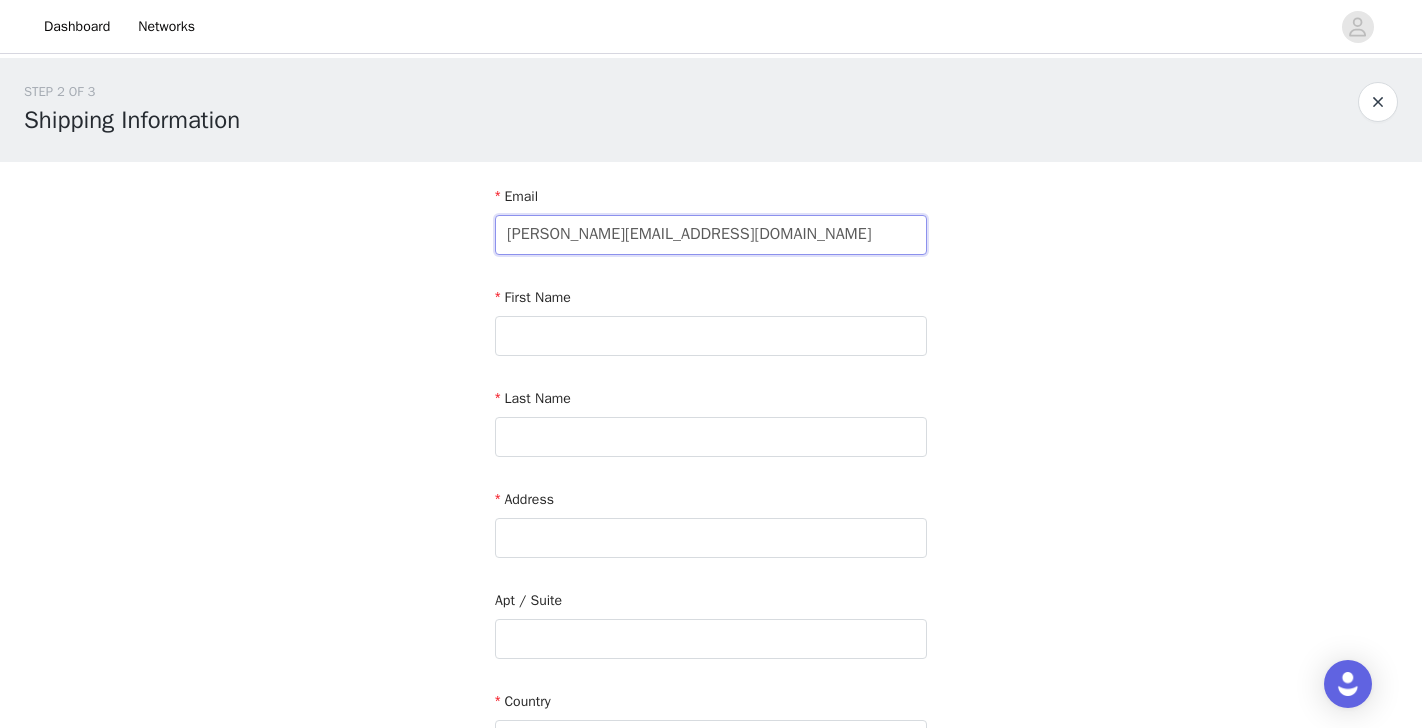 type on "[PERSON_NAME][EMAIL_ADDRESS][DOMAIN_NAME]" 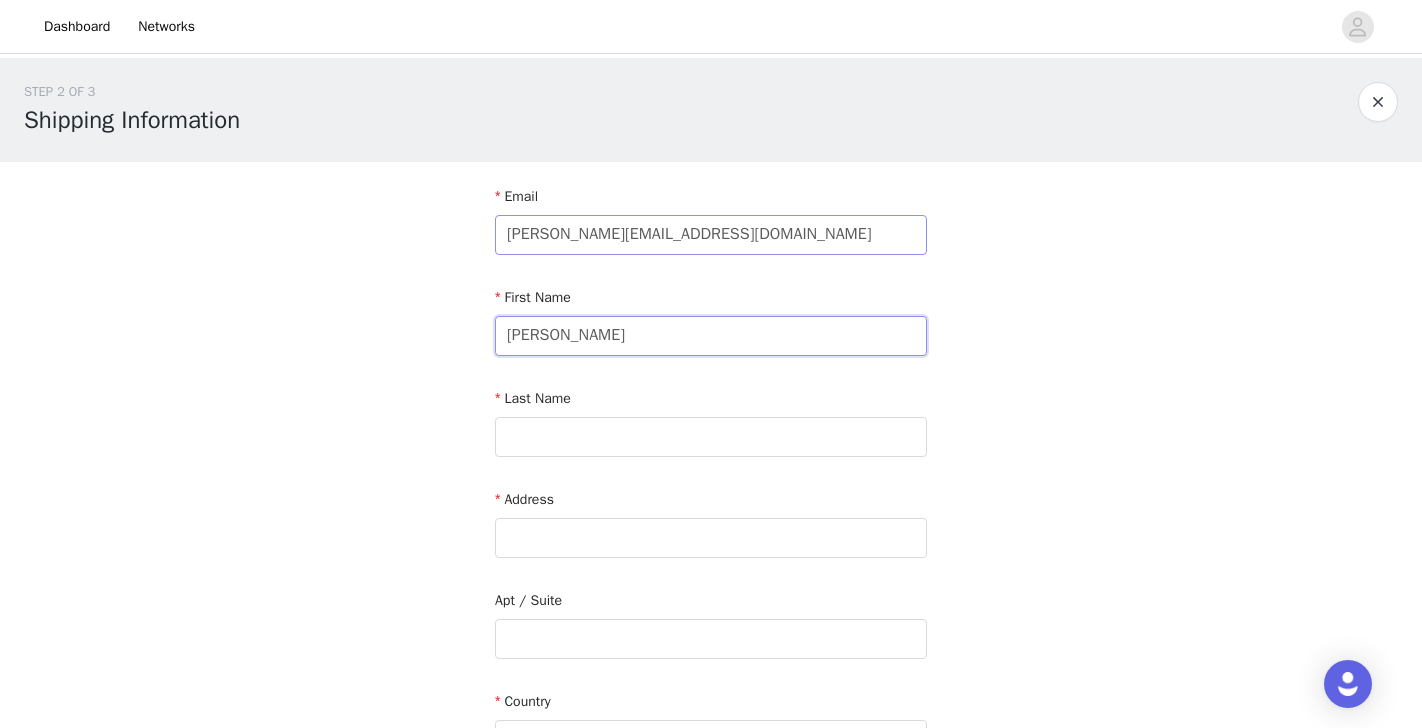 type on "[PERSON_NAME]" 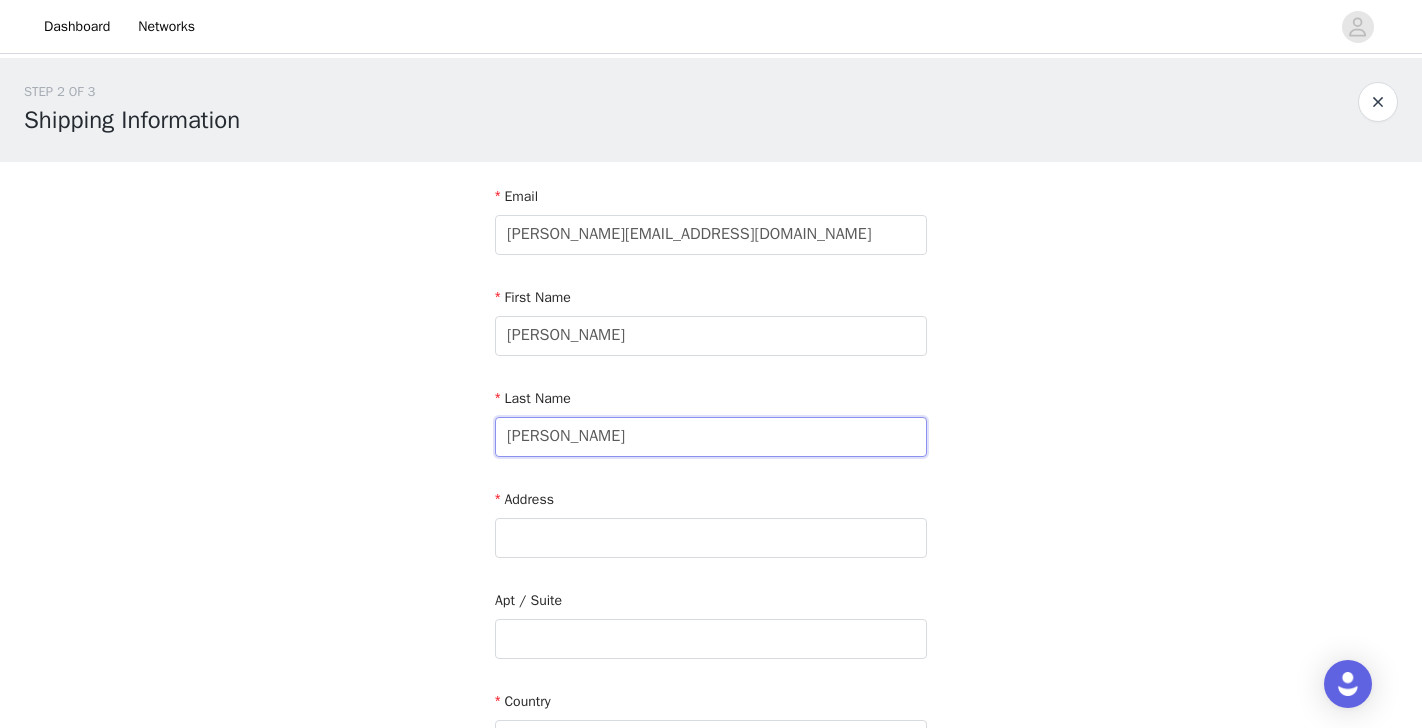 type on "[PERSON_NAME]" 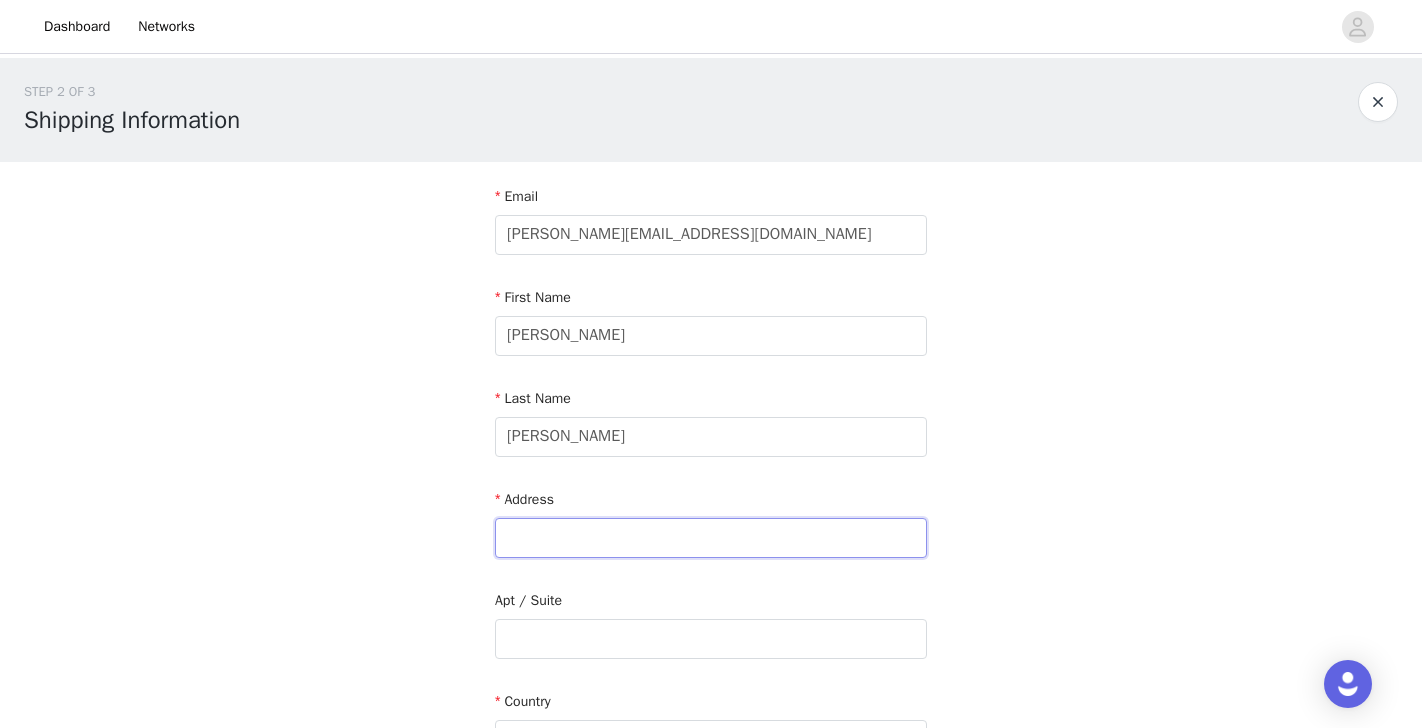 click at bounding box center [711, 538] 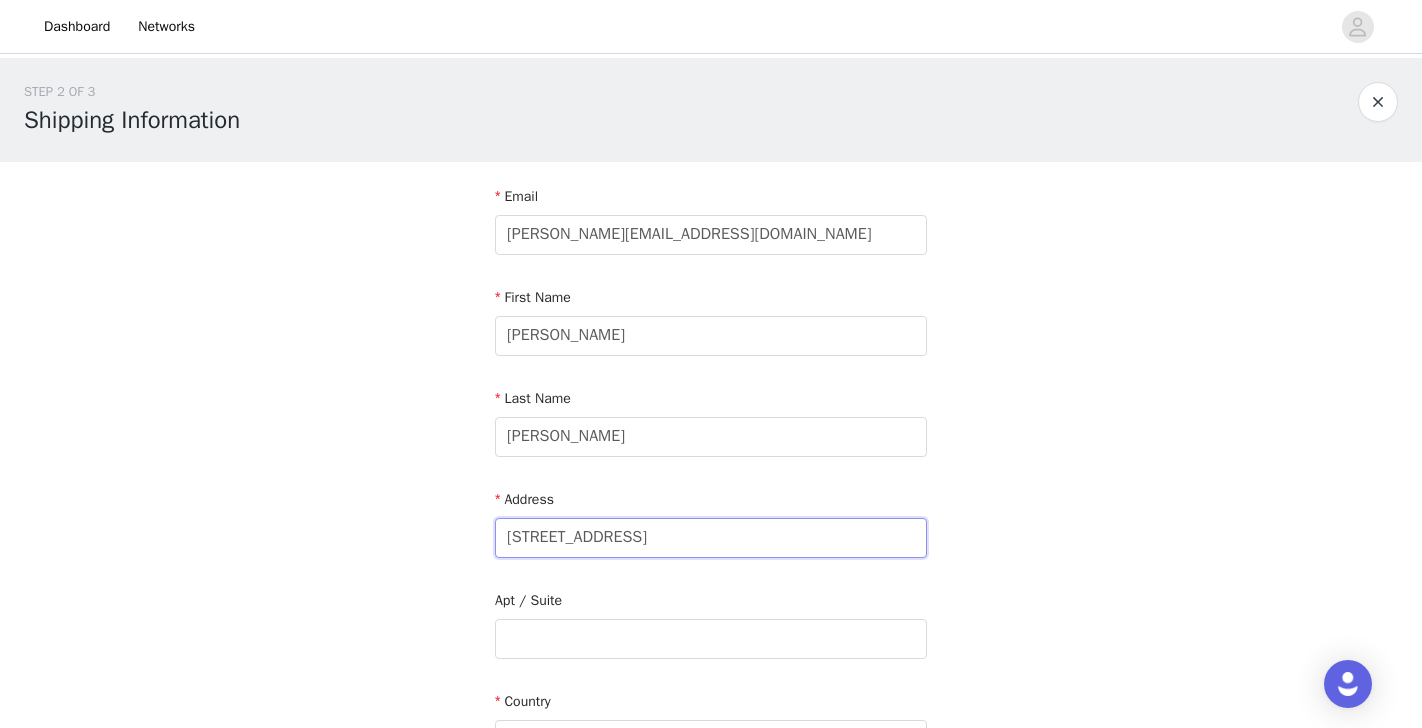 type on "[STREET_ADDRESS]" 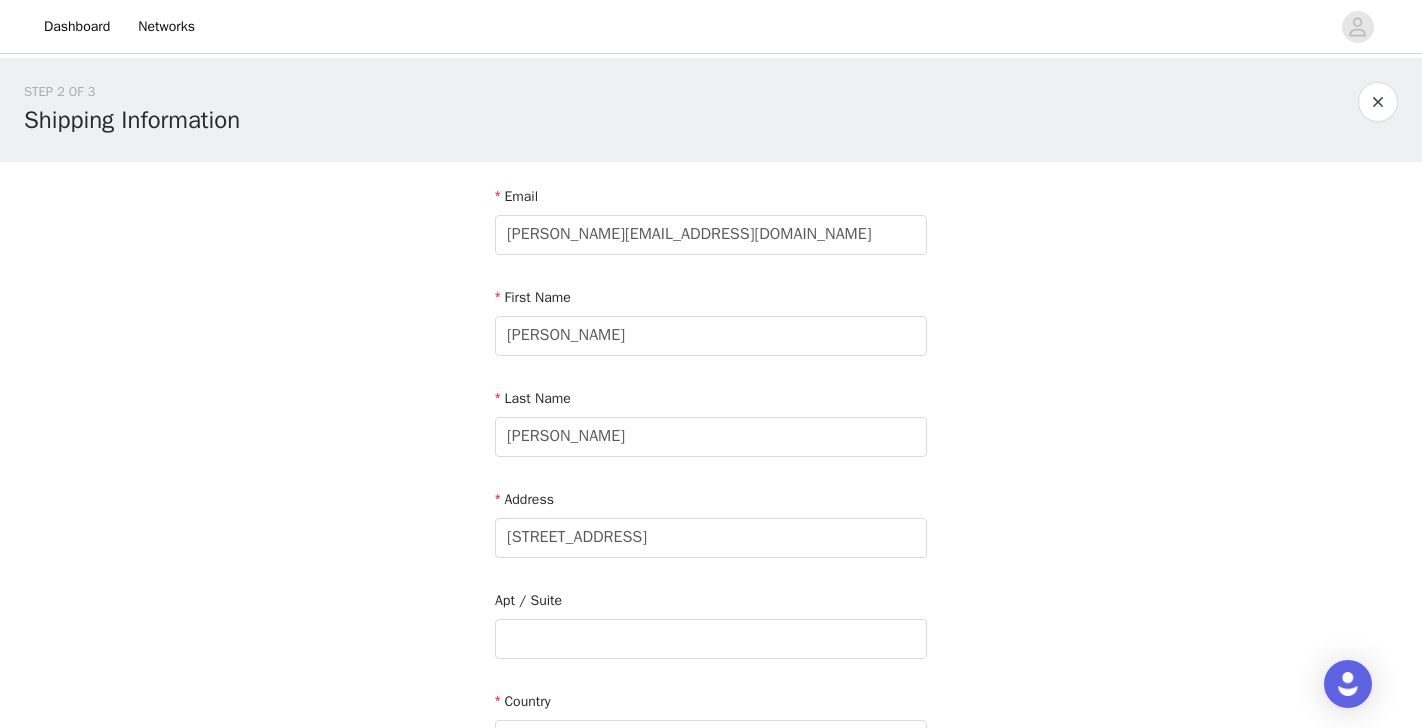click on "Apt / Suite" at bounding box center (711, 604) 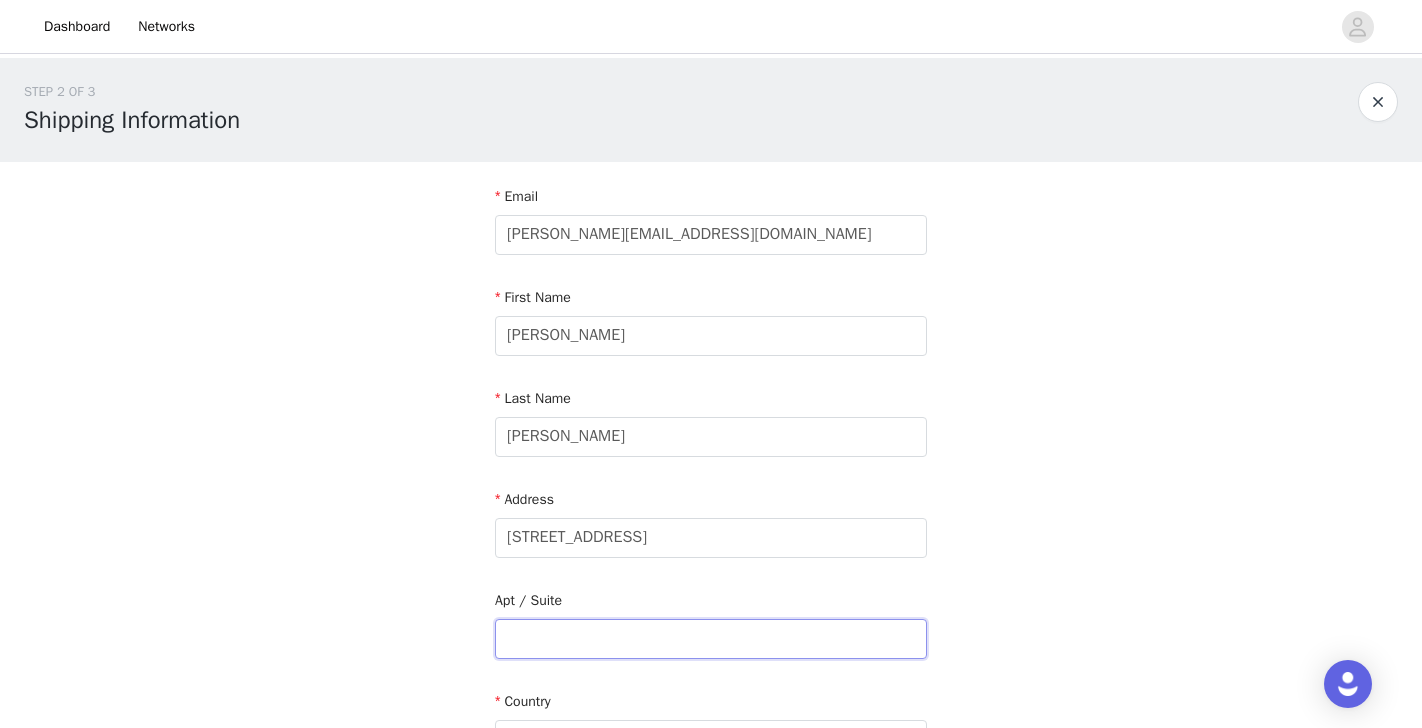 click at bounding box center (711, 639) 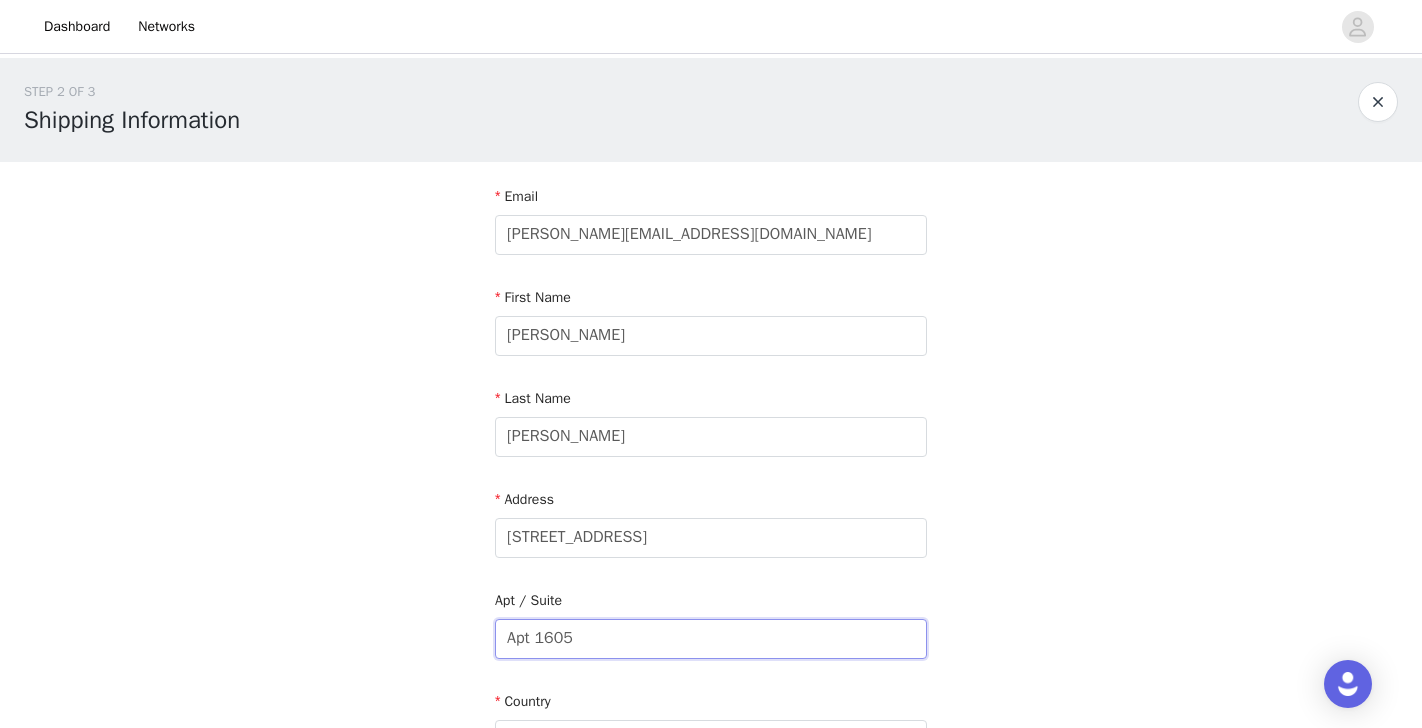 type on "Apt 1605" 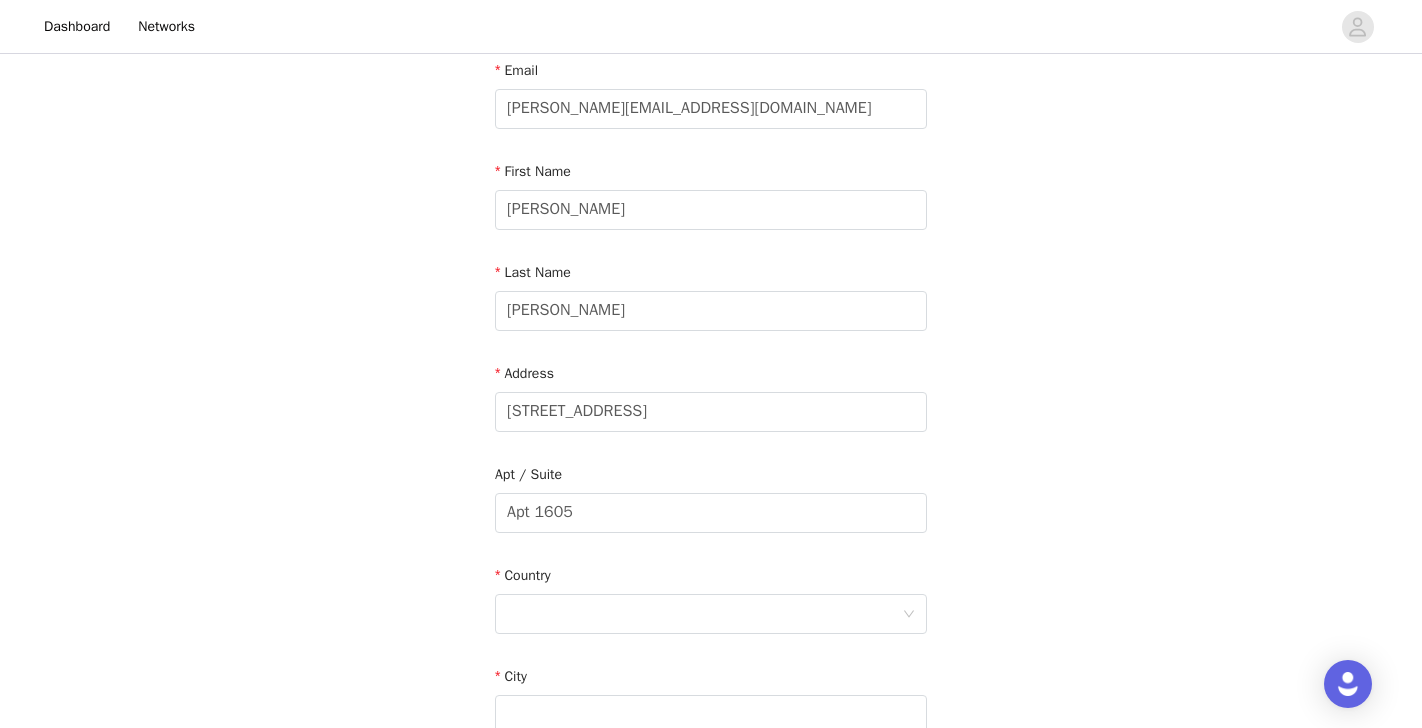 scroll, scrollTop: 132, scrollLeft: 0, axis: vertical 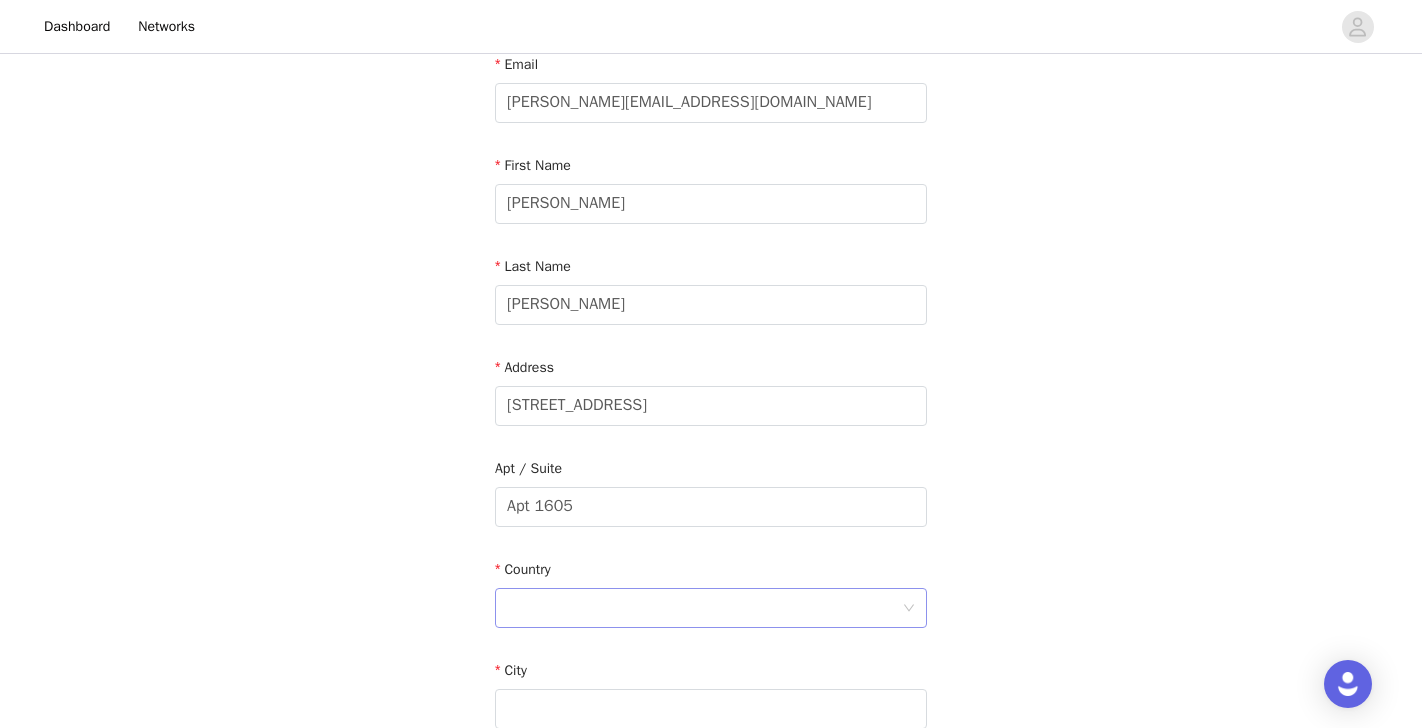 click at bounding box center [704, 608] 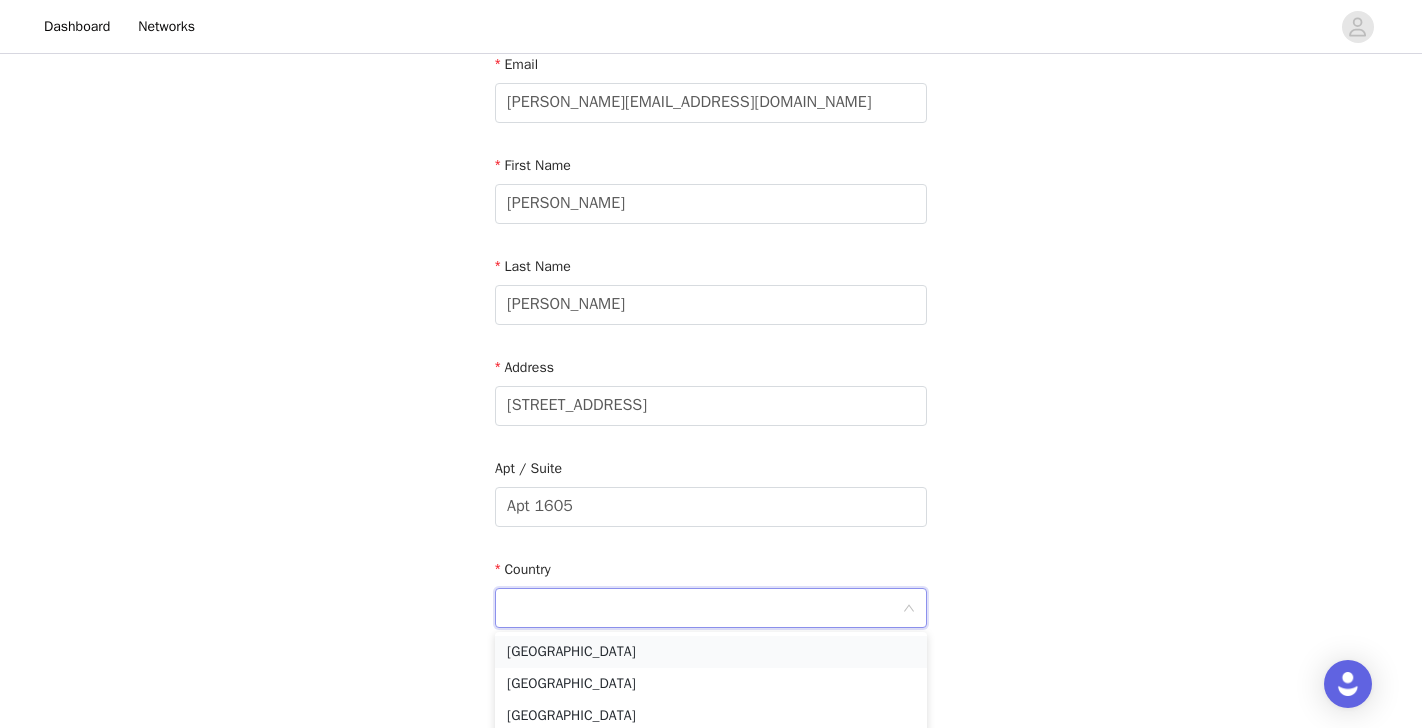click on "[GEOGRAPHIC_DATA]" at bounding box center (711, 652) 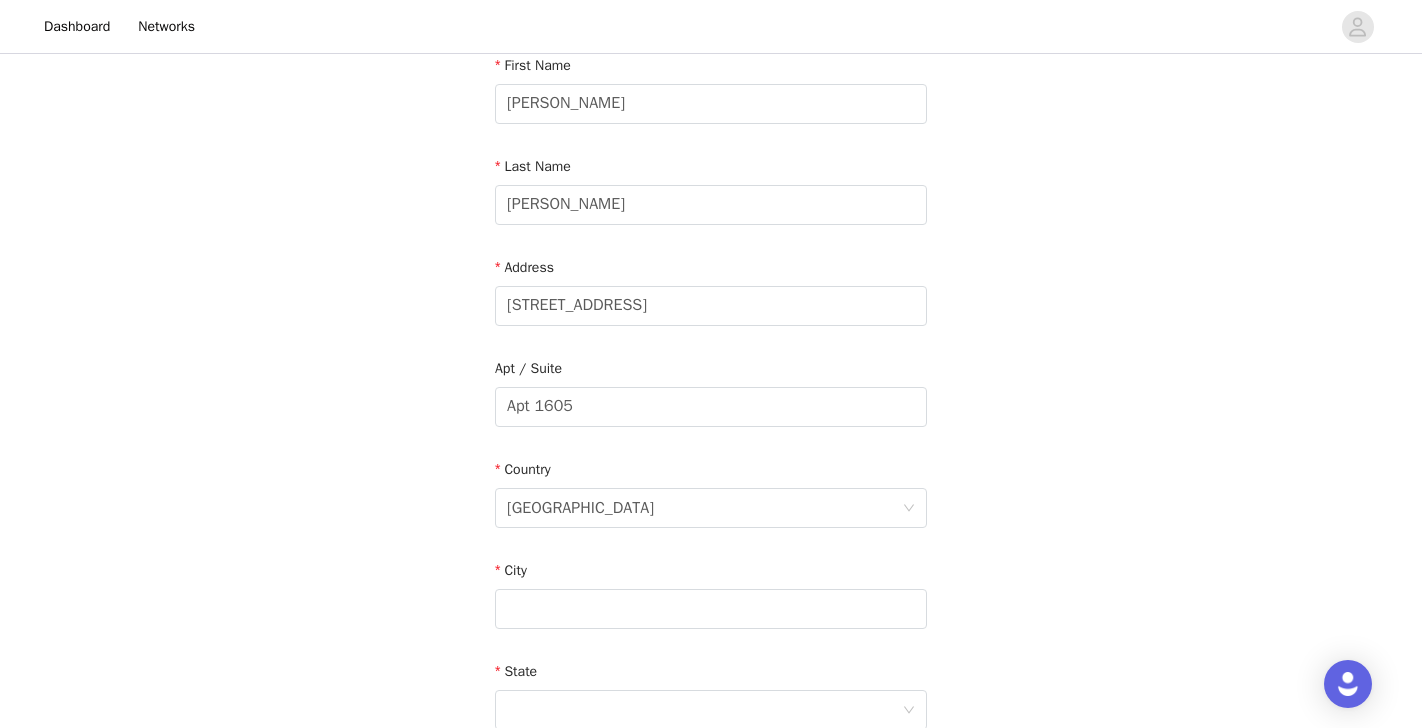 scroll, scrollTop: 241, scrollLeft: 0, axis: vertical 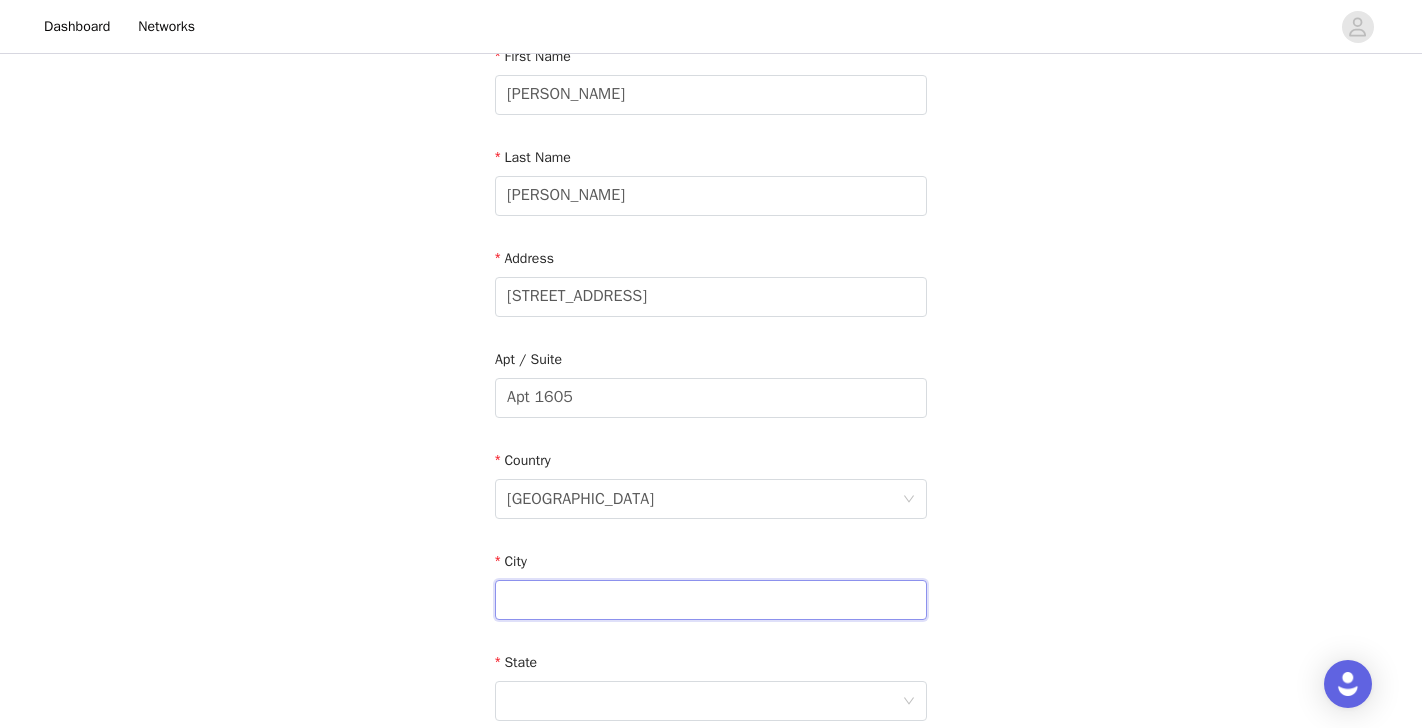 click at bounding box center [711, 600] 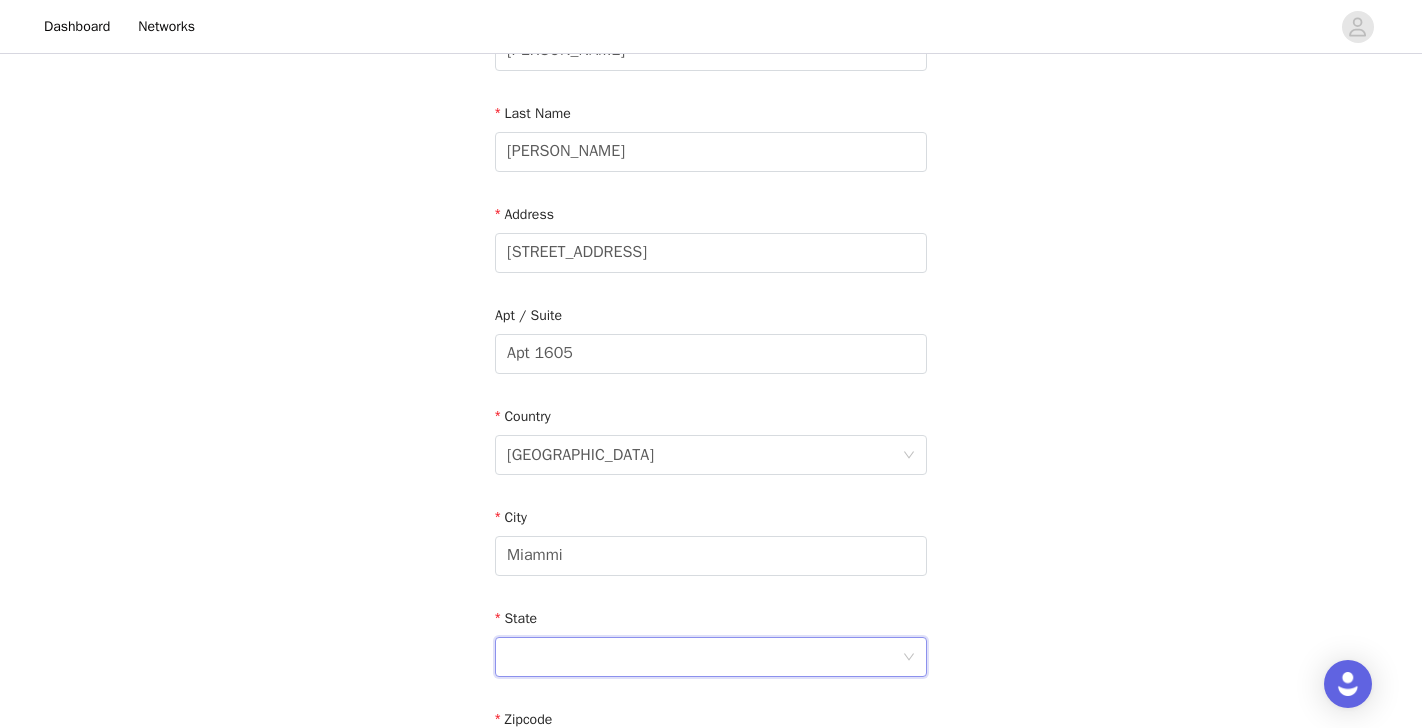 scroll, scrollTop: 312, scrollLeft: 0, axis: vertical 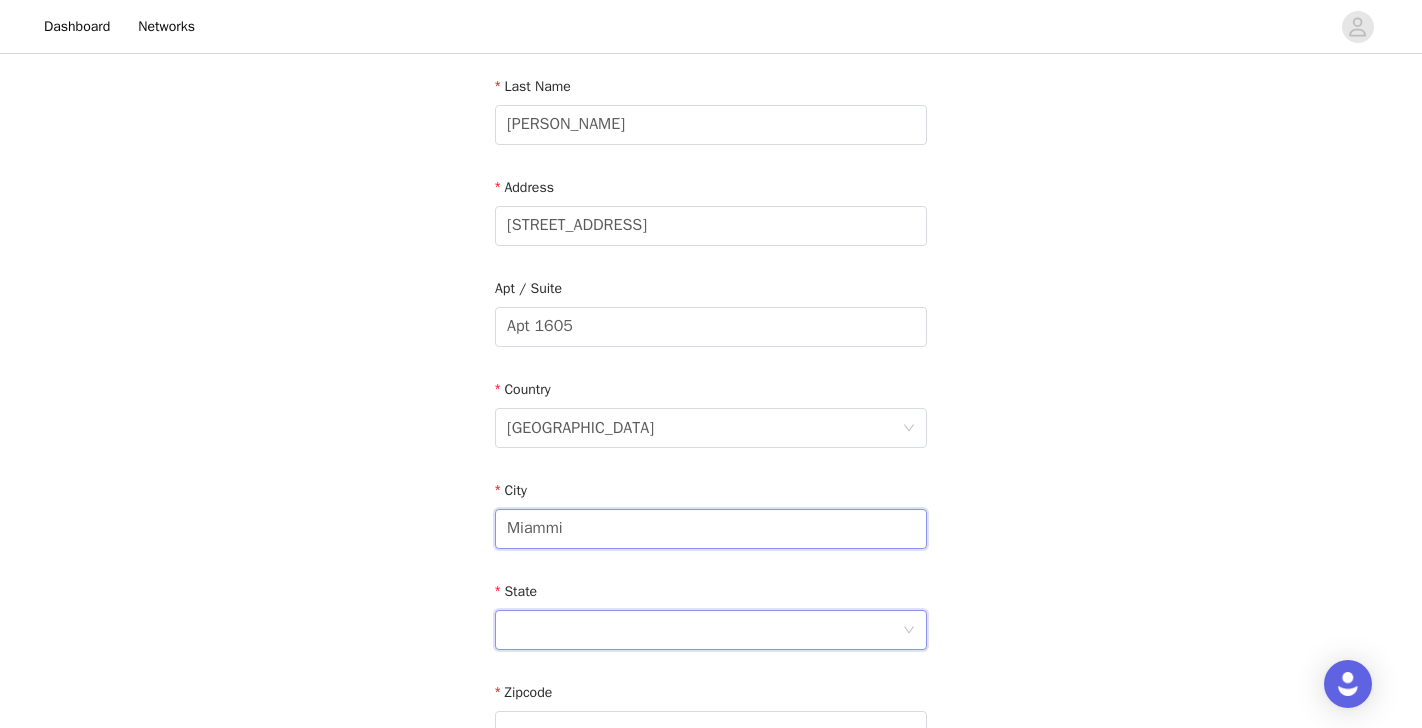 drag, startPoint x: 529, startPoint y: 515, endPoint x: 392, endPoint y: 524, distance: 137.2953 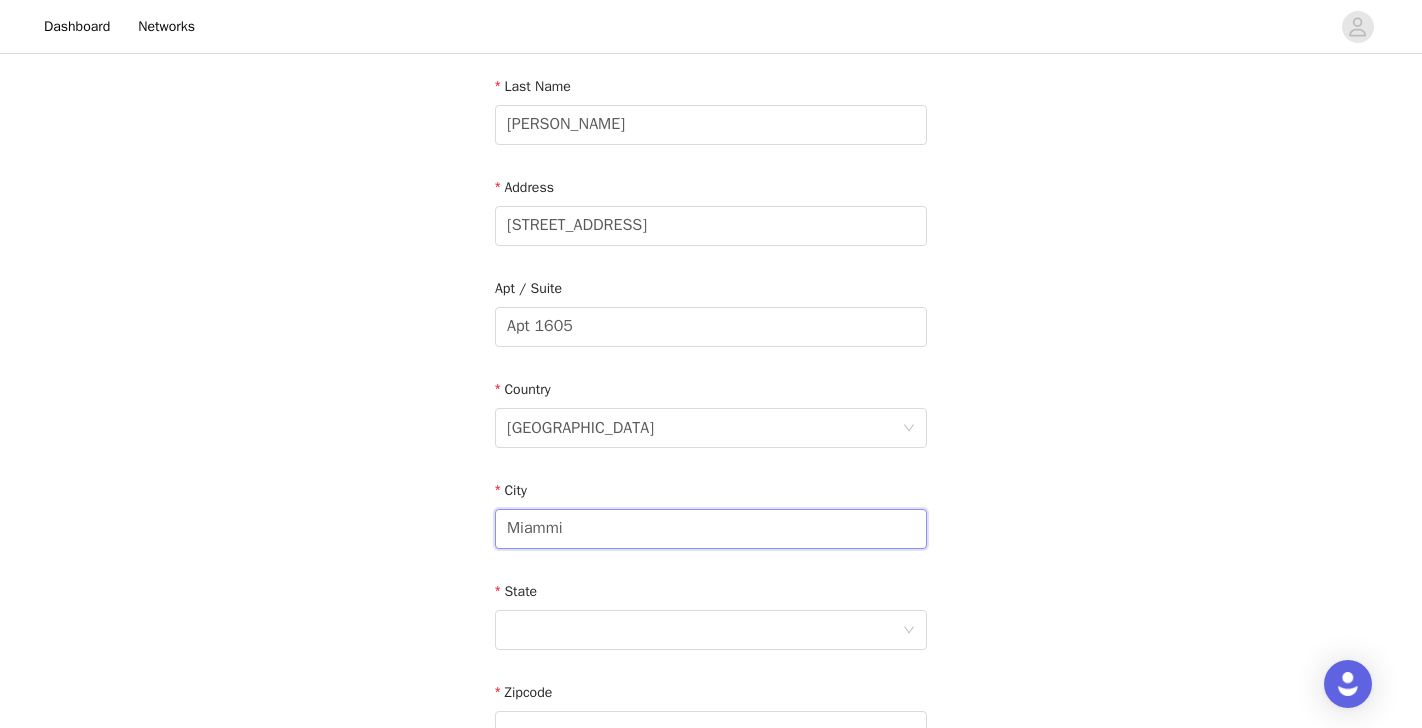 drag, startPoint x: 596, startPoint y: 532, endPoint x: 330, endPoint y: 532, distance: 266 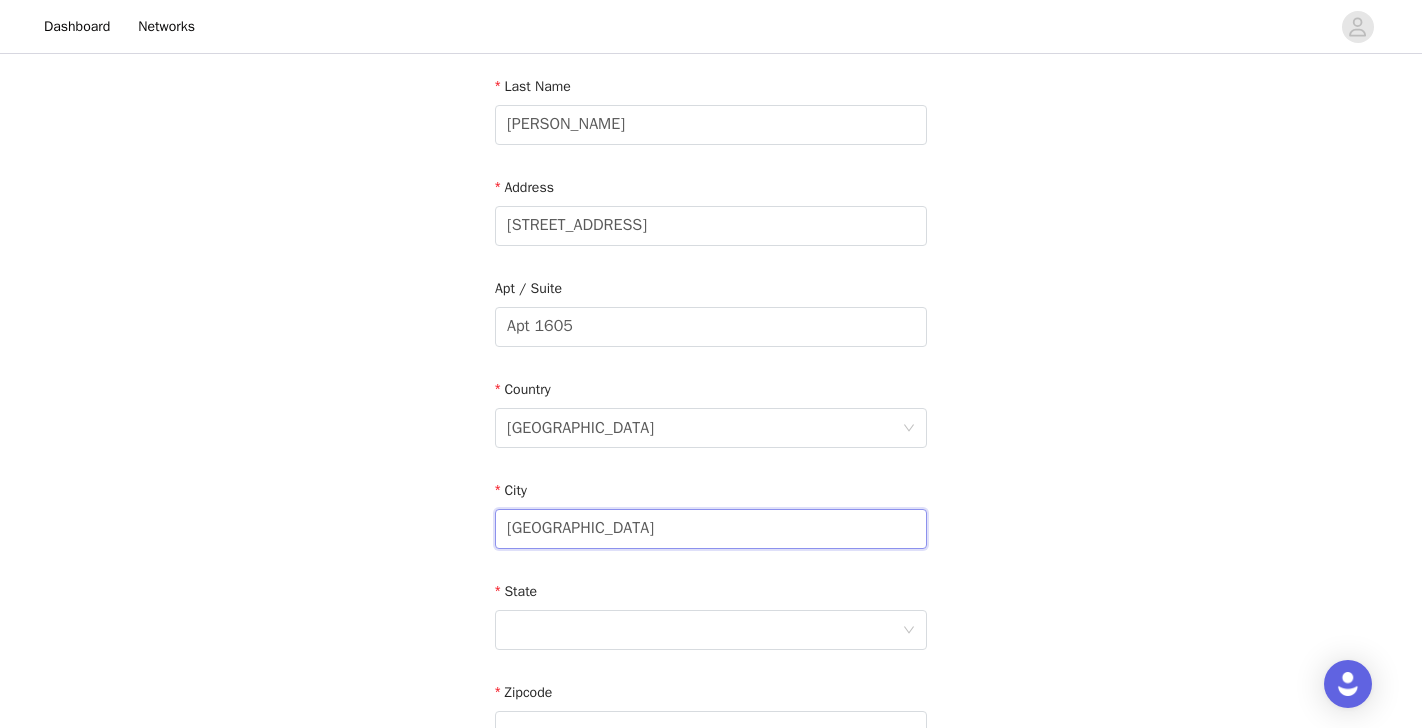 type on "[GEOGRAPHIC_DATA]" 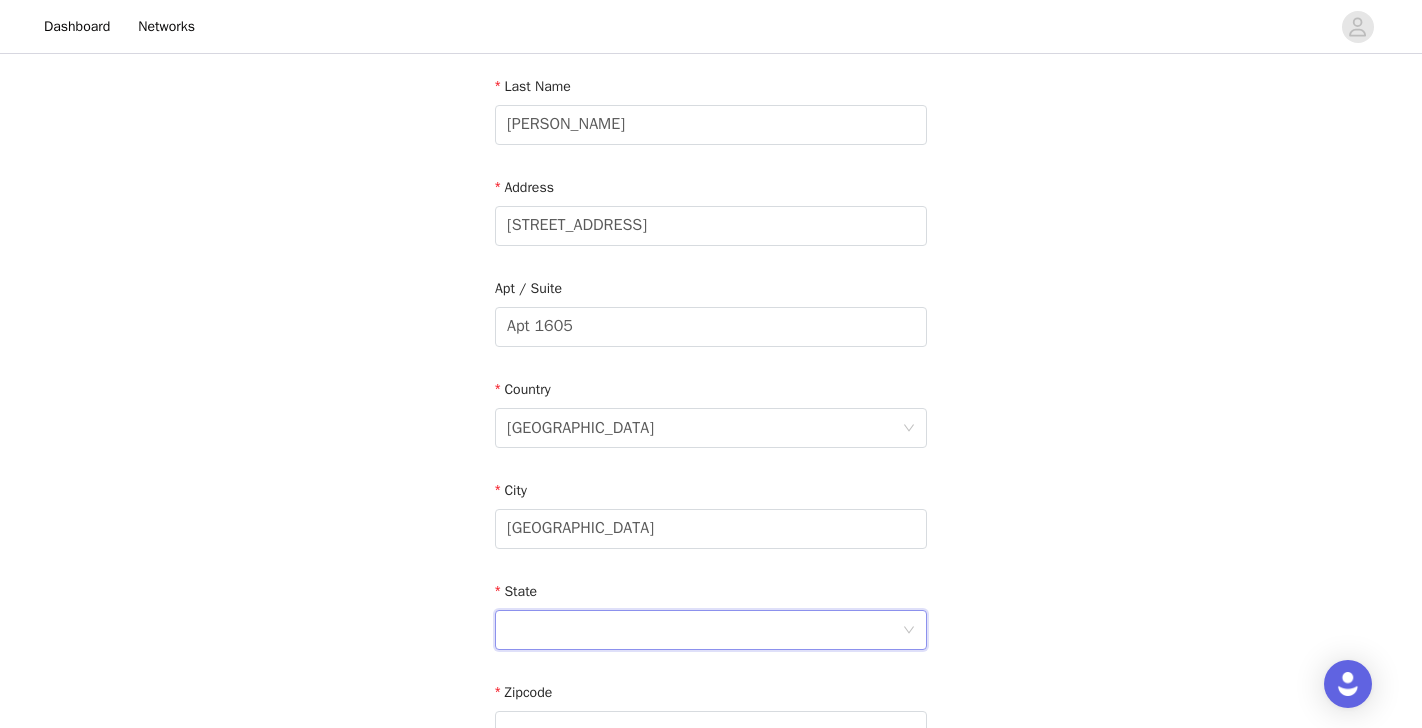 click at bounding box center [704, 630] 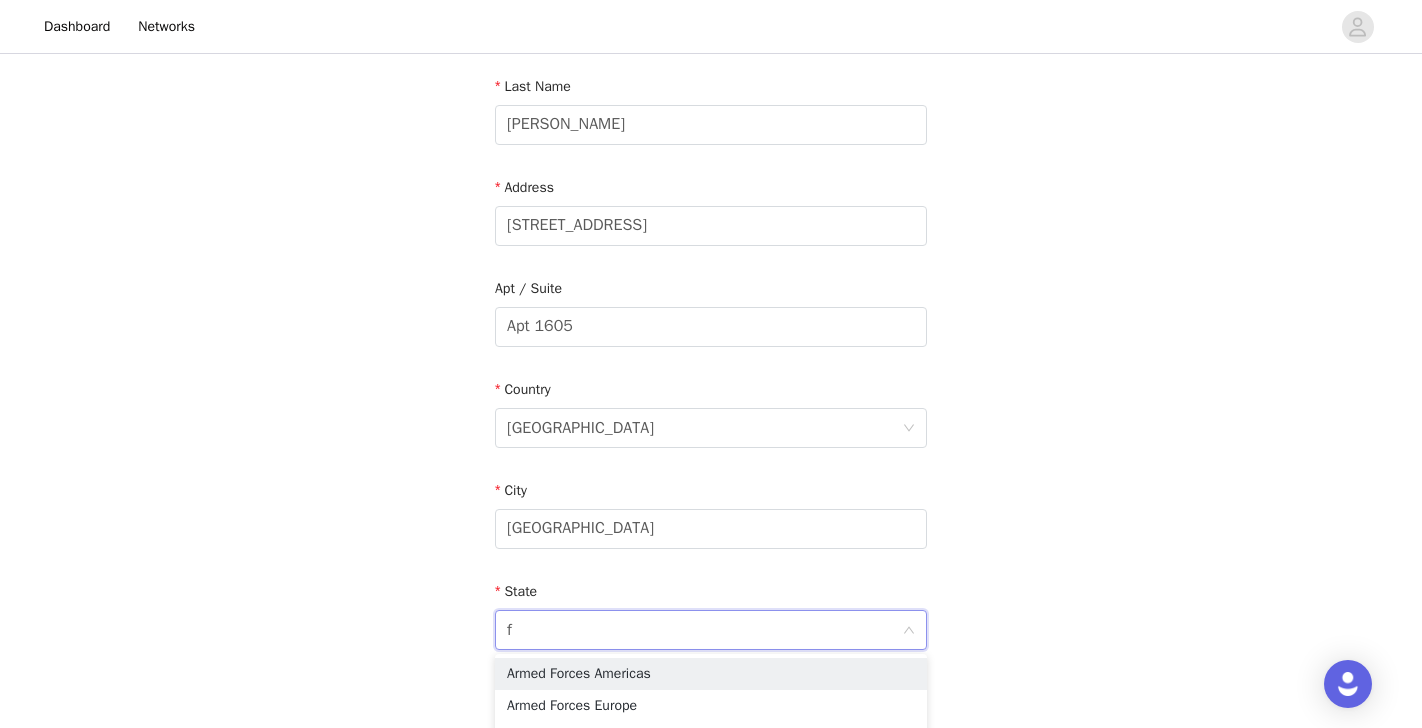 type on "fl" 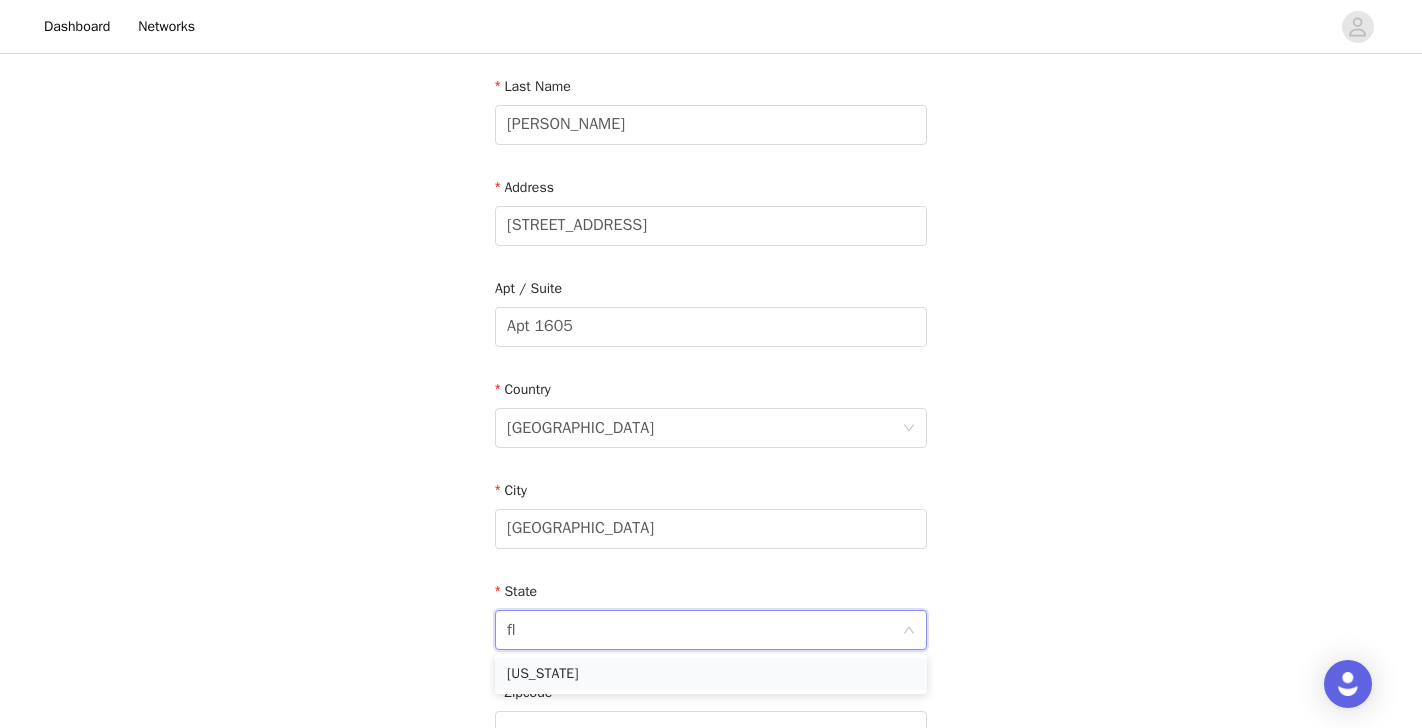 click on "[US_STATE]" at bounding box center [711, 674] 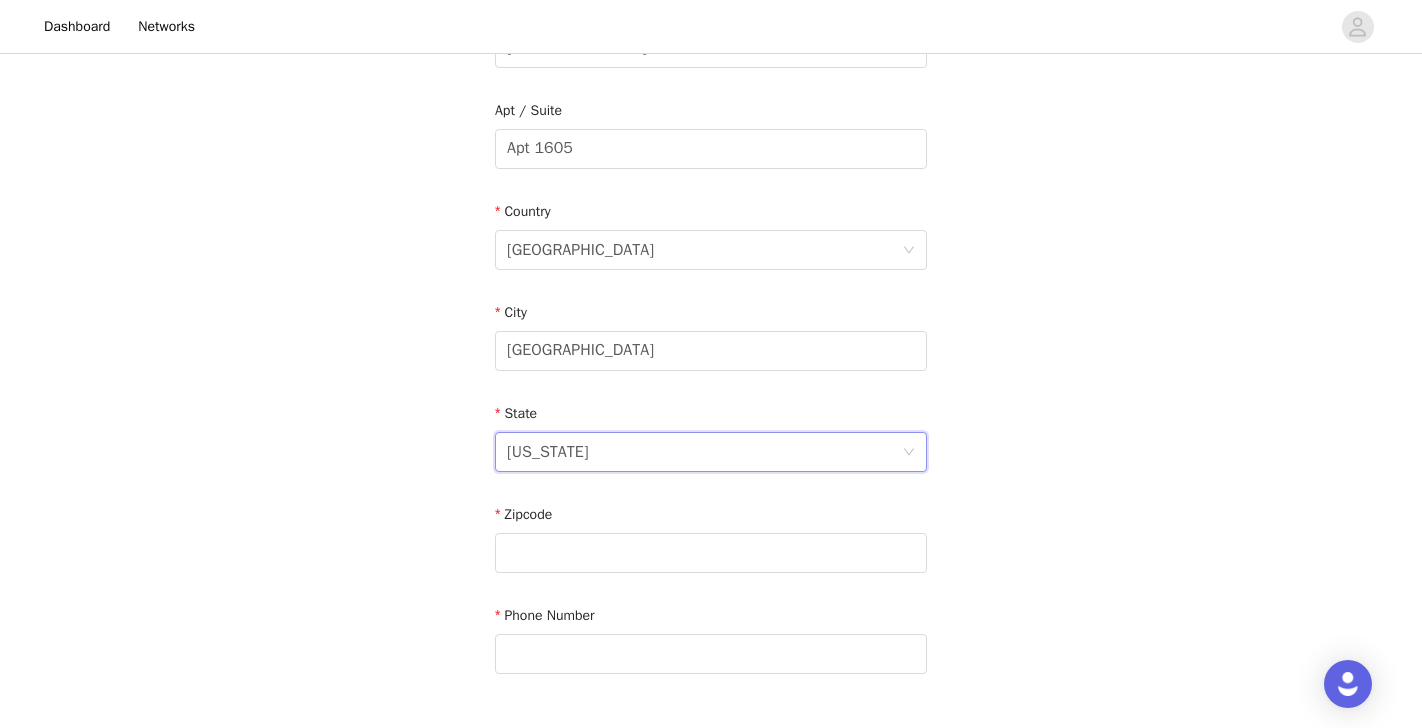 scroll, scrollTop: 506, scrollLeft: 0, axis: vertical 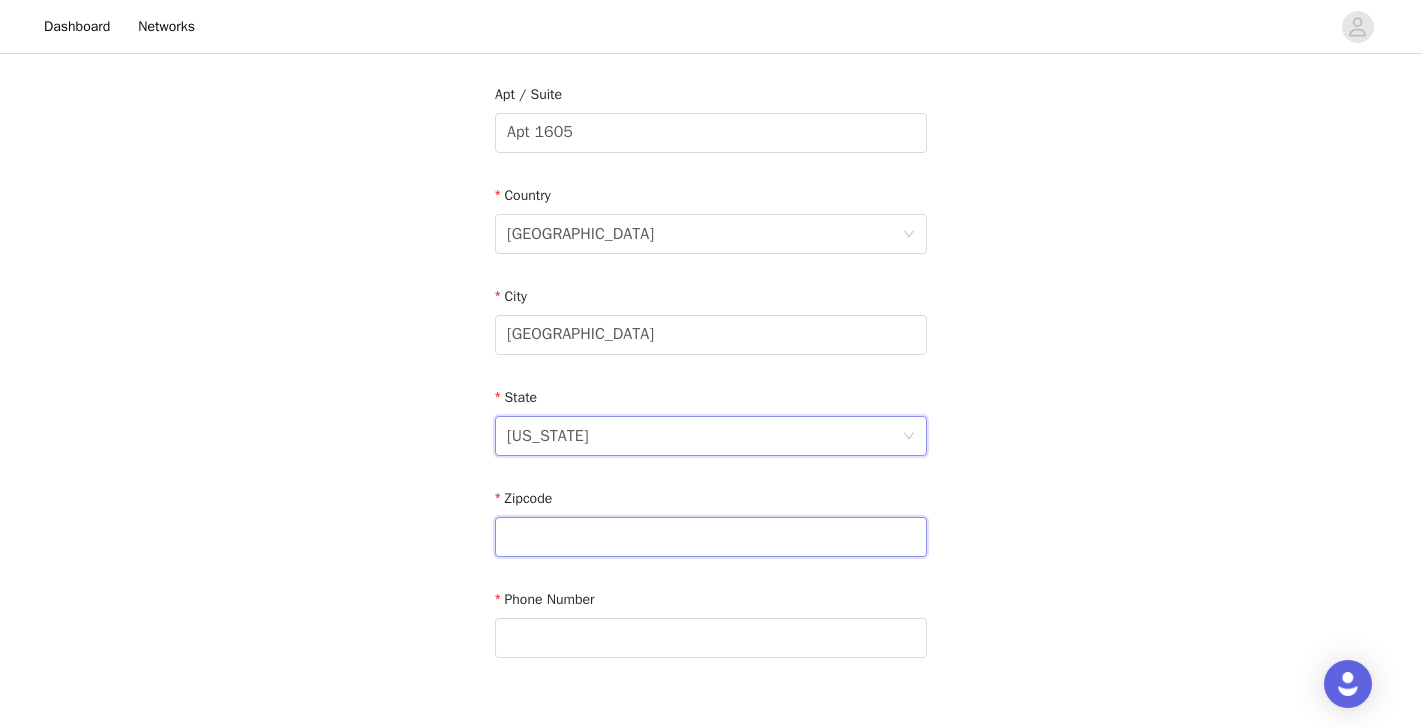 click at bounding box center [711, 537] 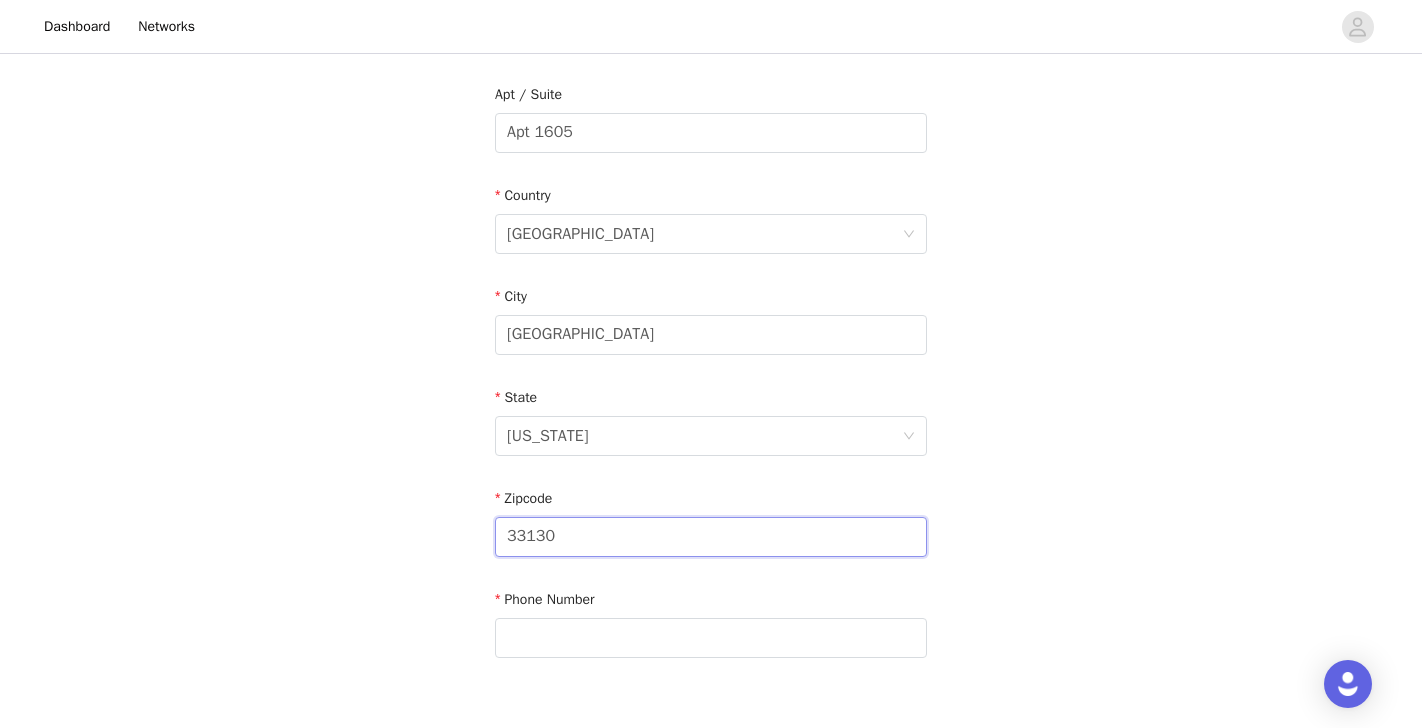 type on "33130" 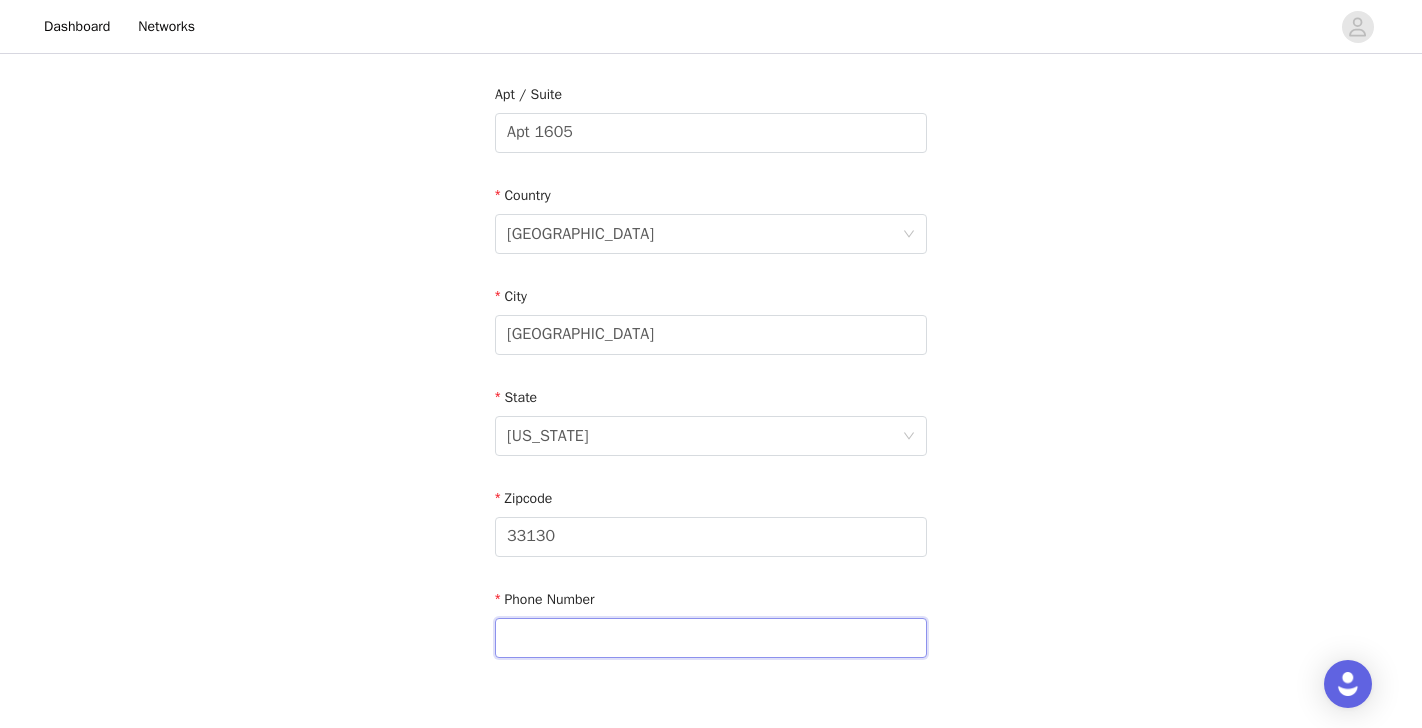 click at bounding box center (711, 638) 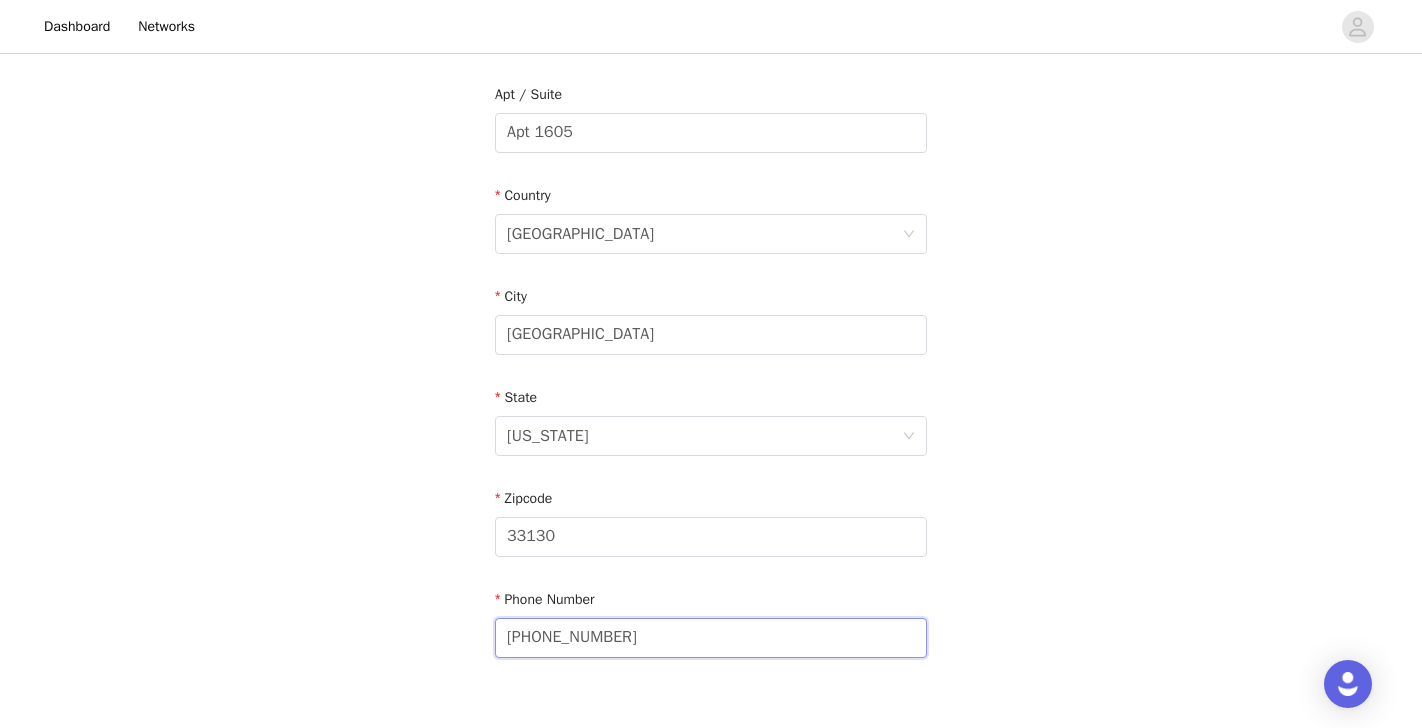 scroll, scrollTop: 635, scrollLeft: 0, axis: vertical 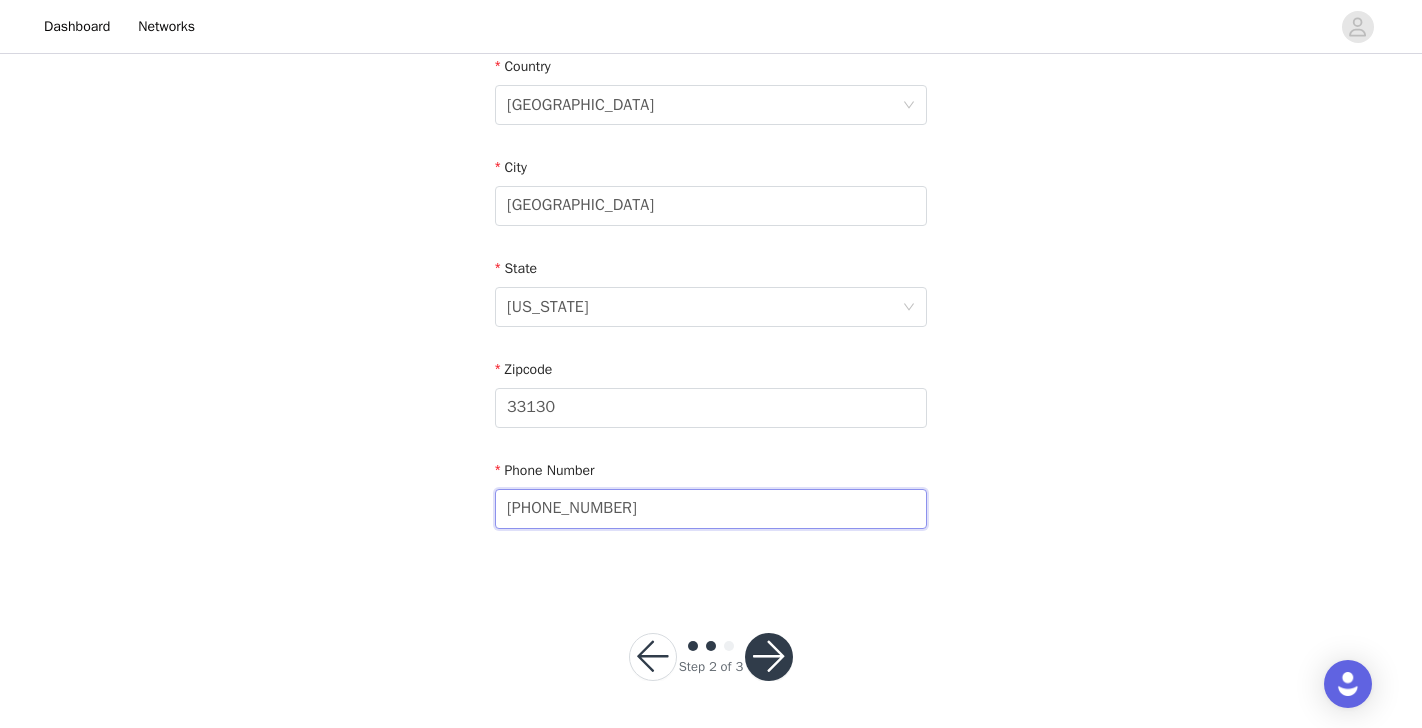 type on "[PHONE_NUMBER]‬" 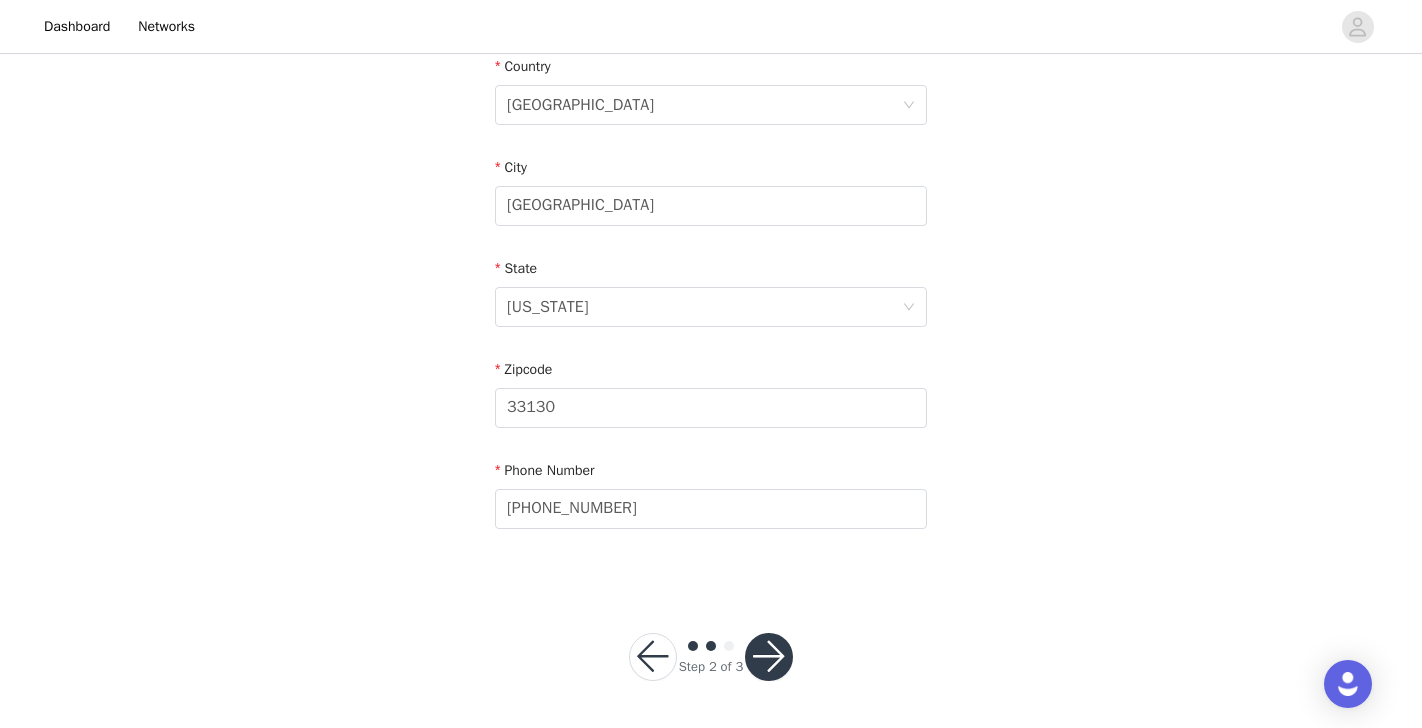 click at bounding box center [769, 657] 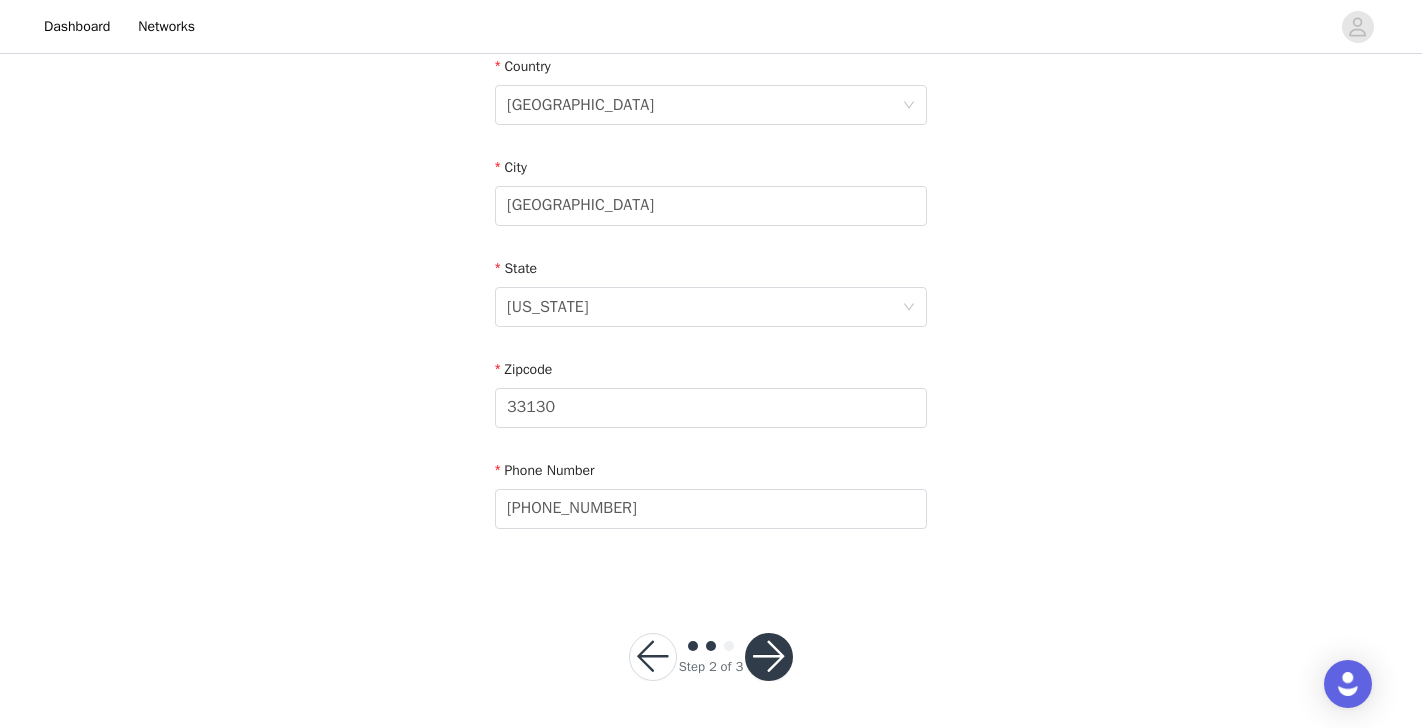 scroll, scrollTop: 0, scrollLeft: 0, axis: both 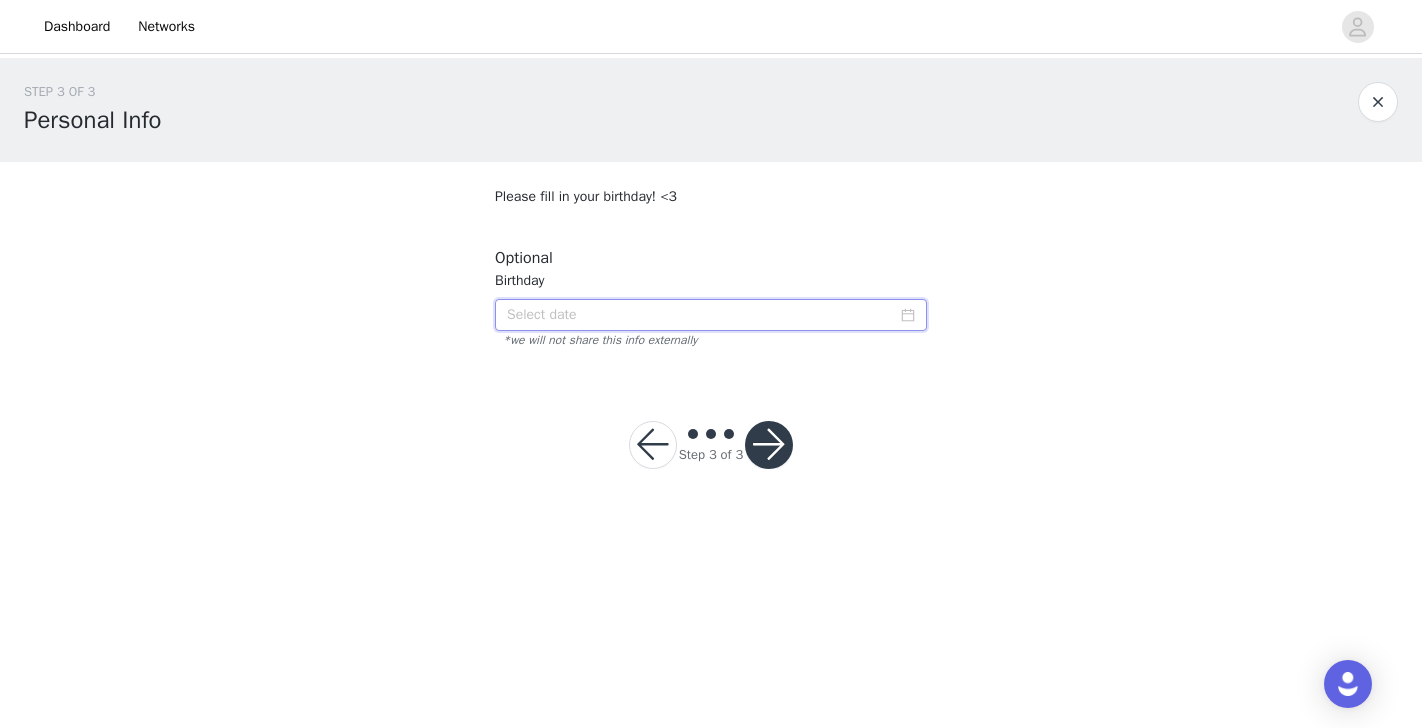 click at bounding box center [711, 315] 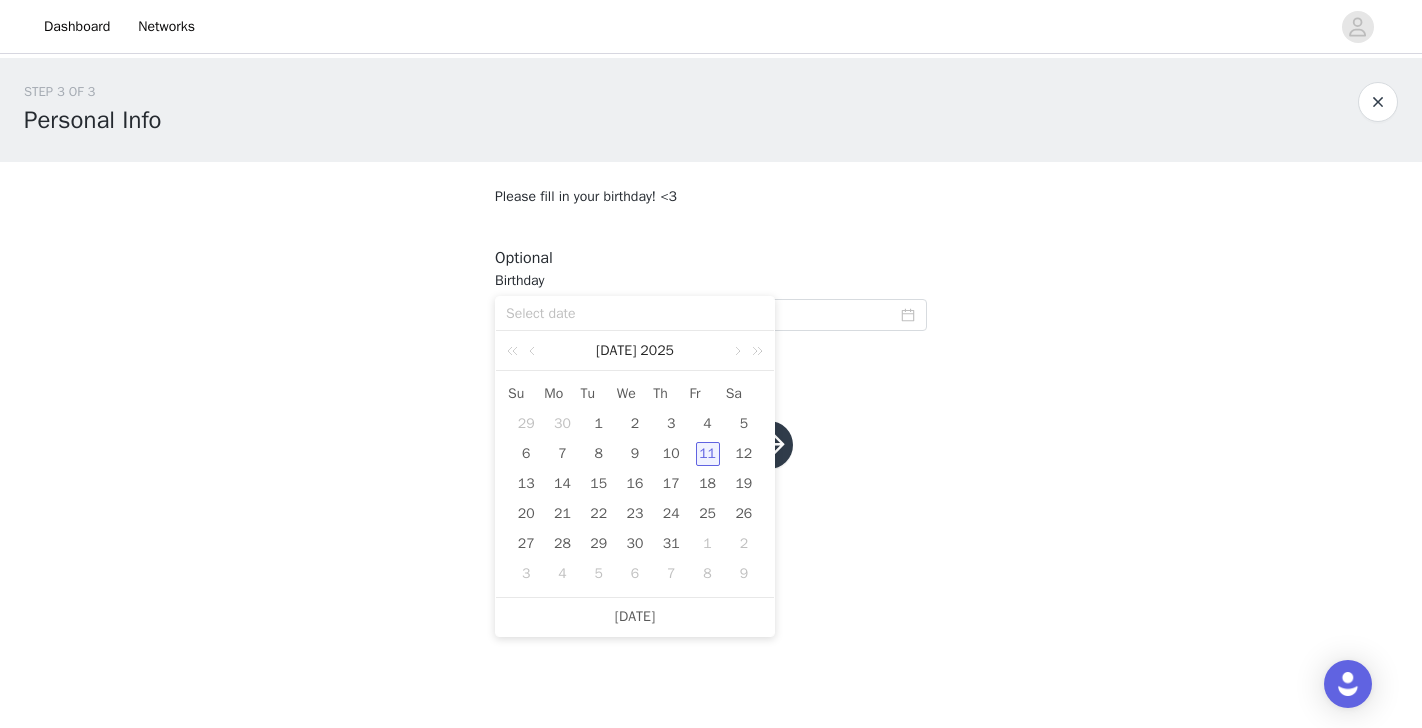 click at bounding box center (635, 314) 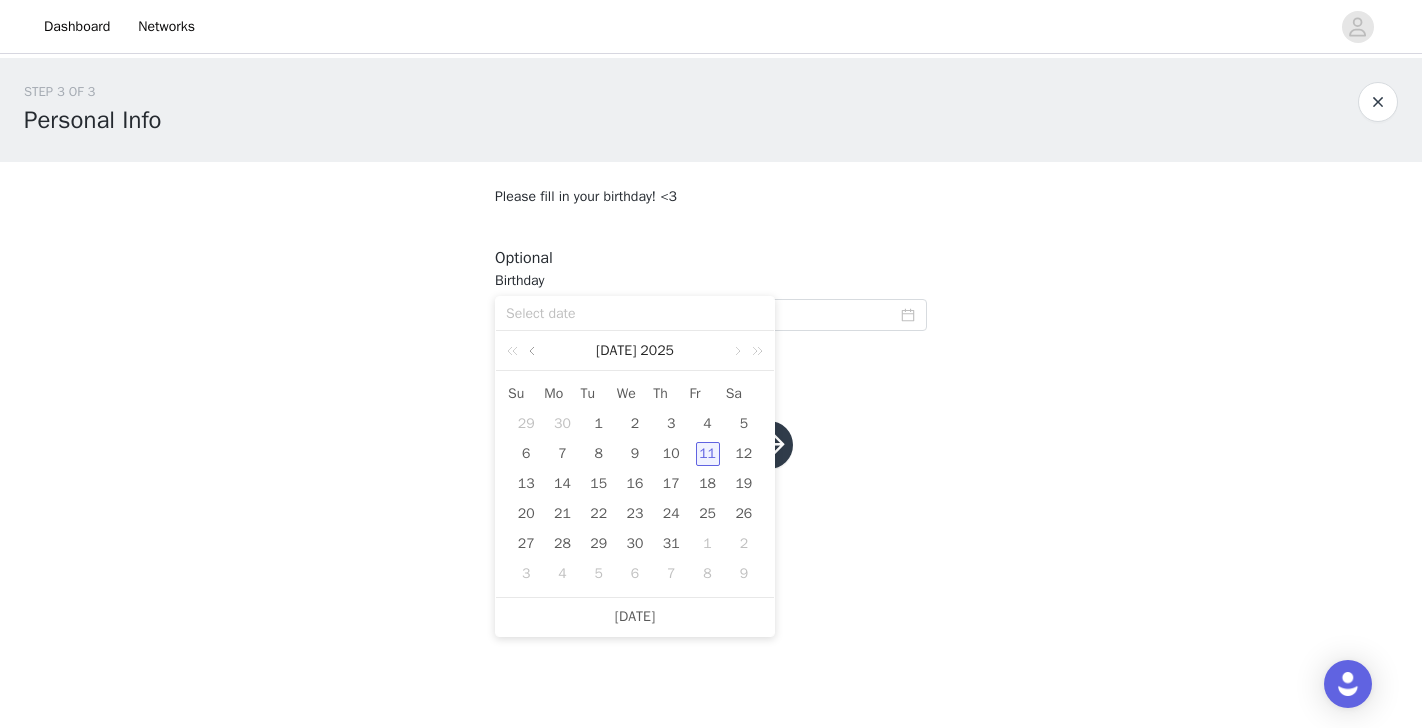 click at bounding box center [534, 351] 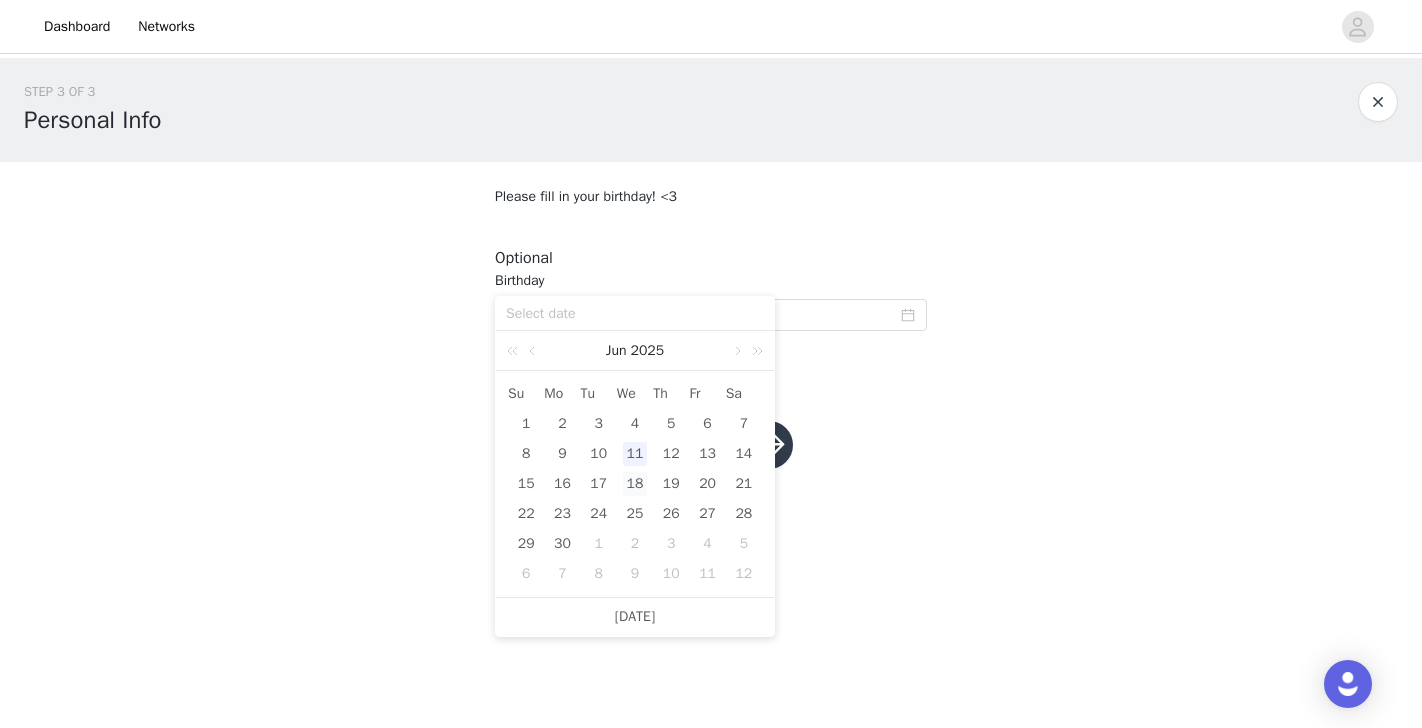 click on "18" at bounding box center [635, 484] 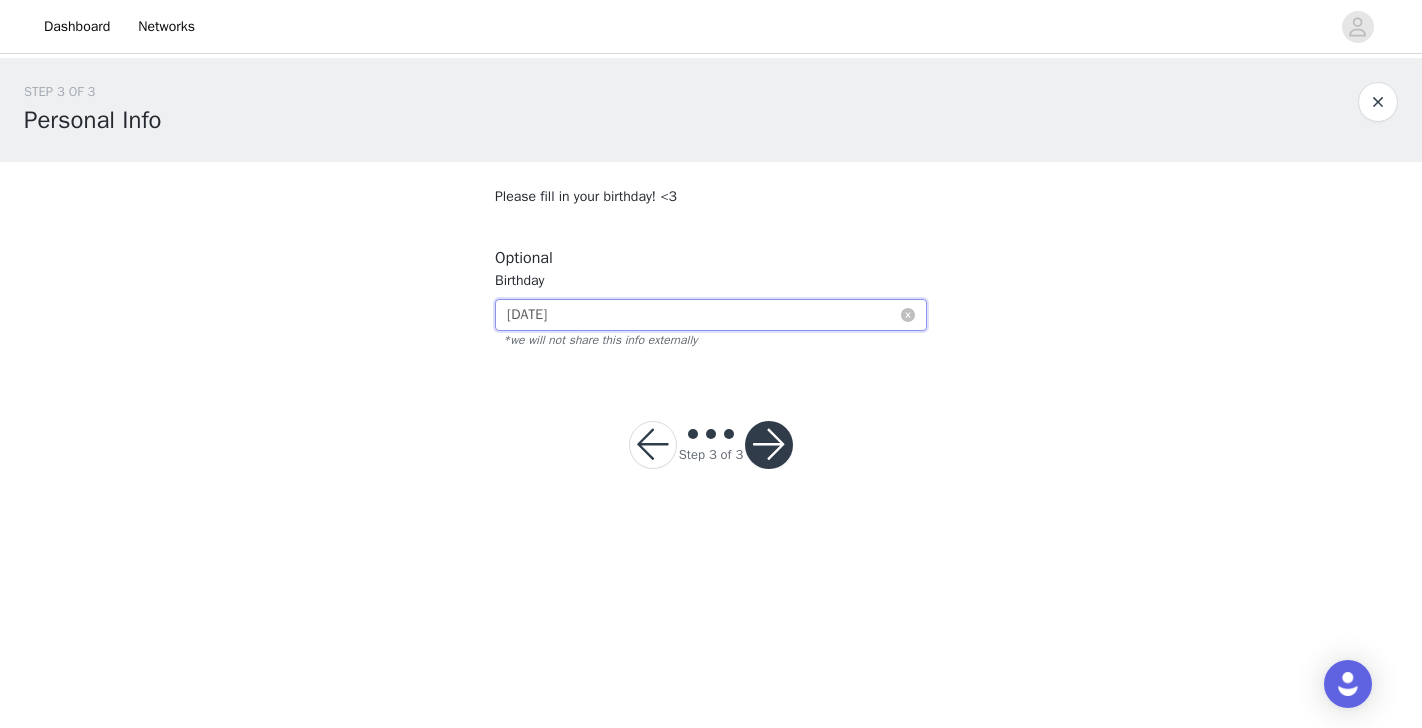 click on "[DATE]" at bounding box center [711, 315] 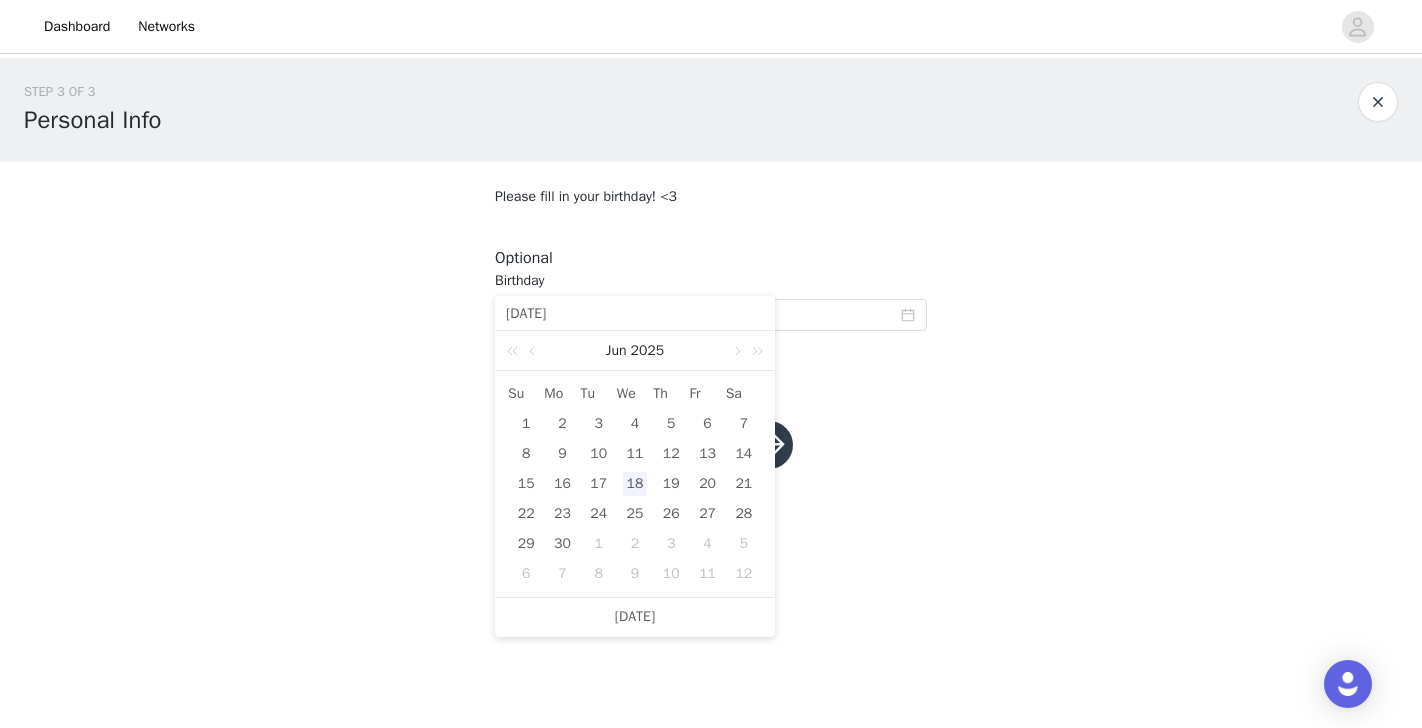 click on "[DATE]" at bounding box center [635, 314] 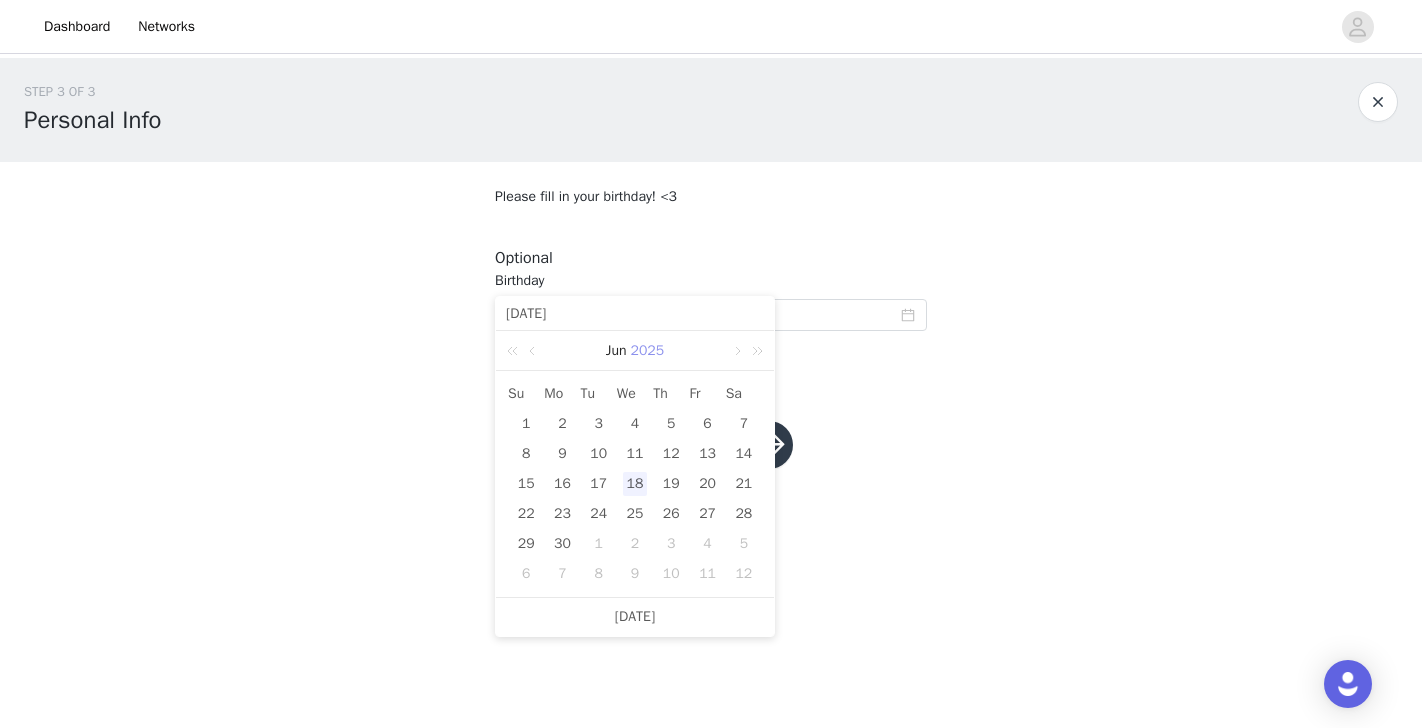 click on "2025" at bounding box center (648, 351) 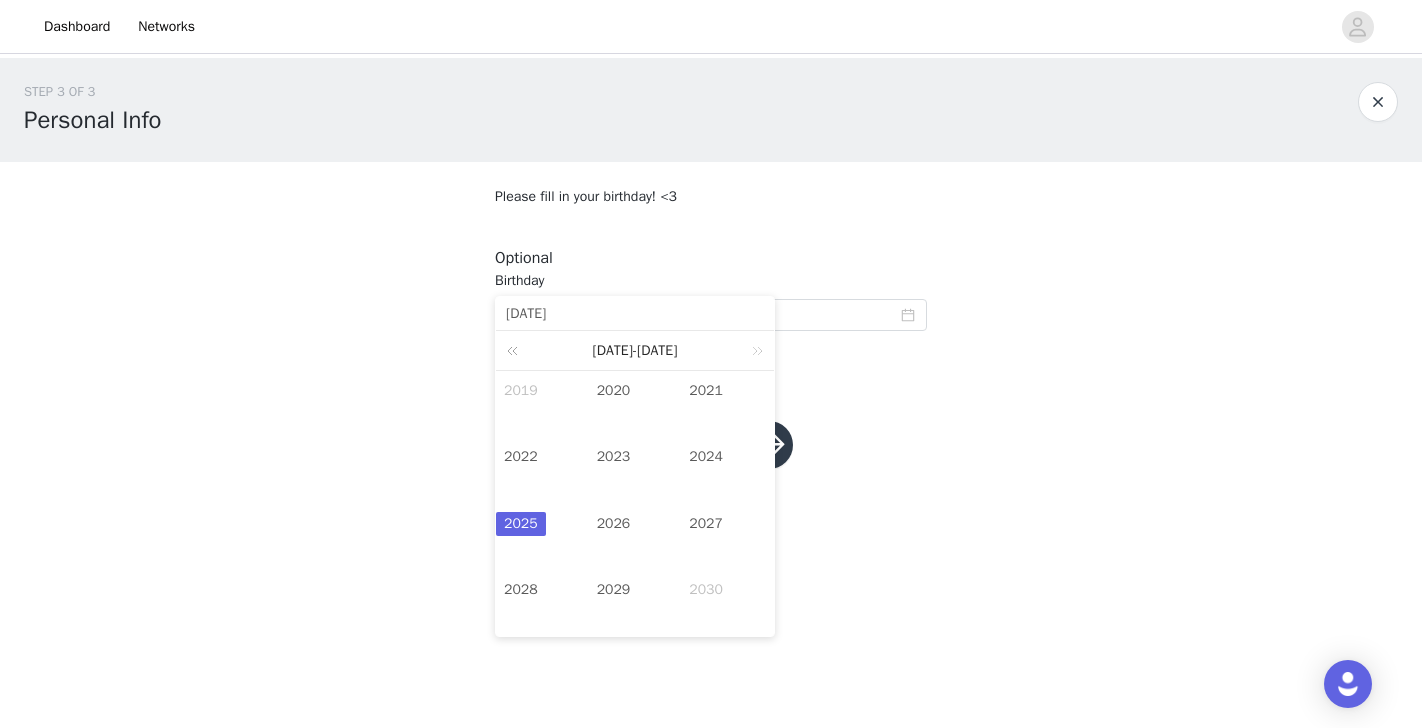 click at bounding box center (516, 350) 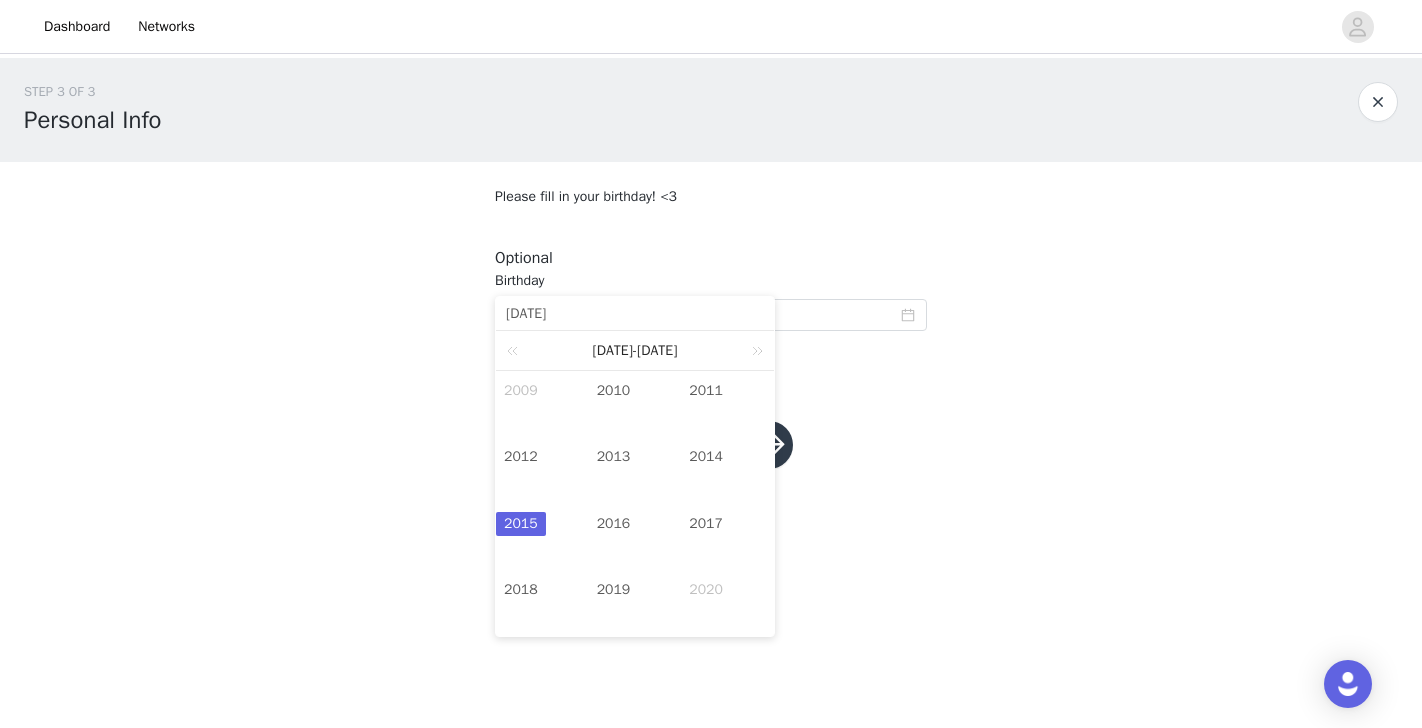click on "[DATE][PHONE_NUMBER][DATE]" at bounding box center [635, 351] 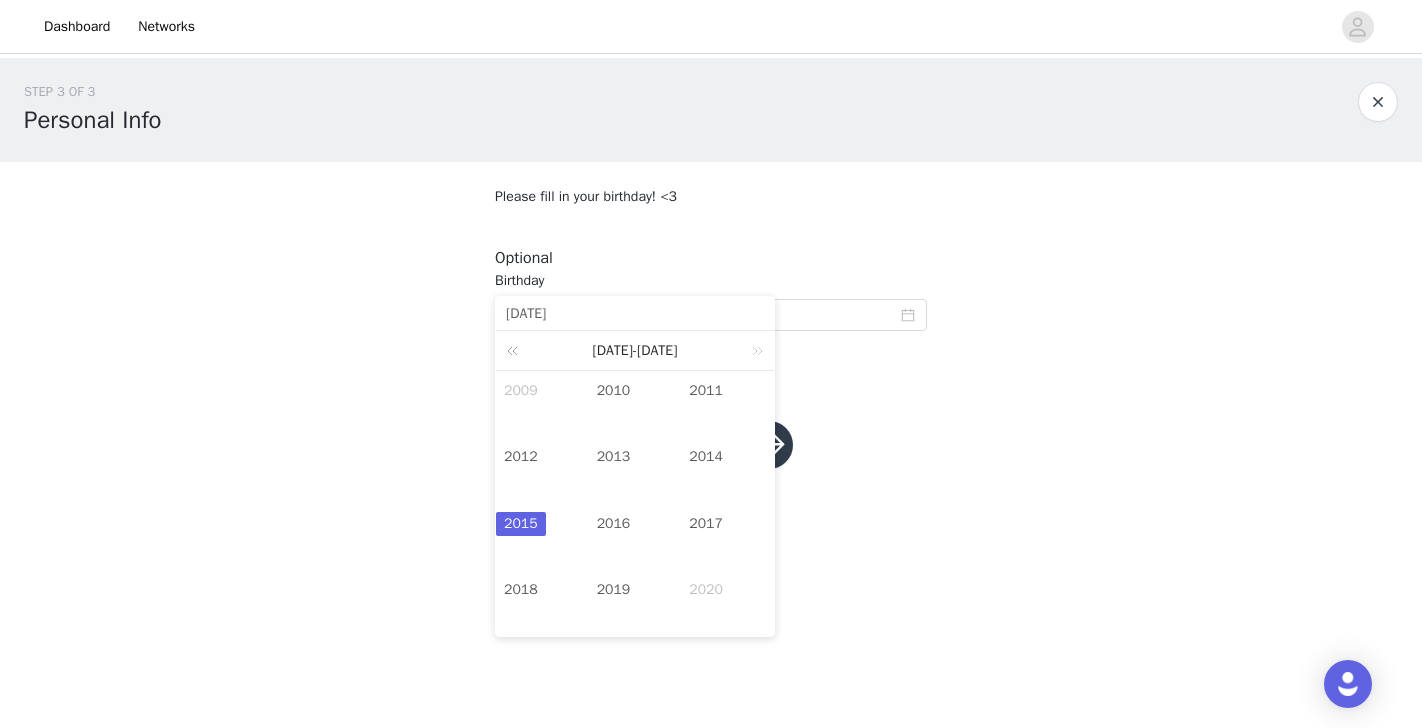 click at bounding box center [516, 350] 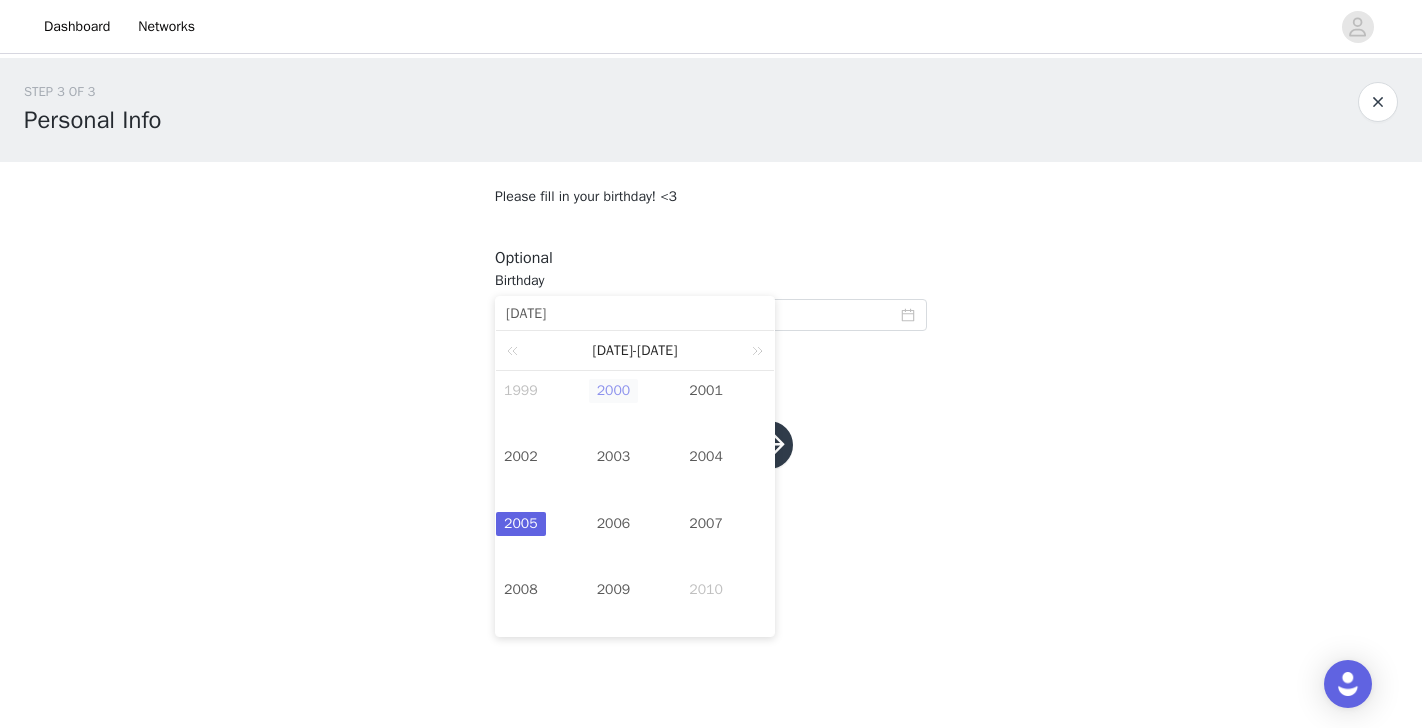 click on "2000" at bounding box center (614, 391) 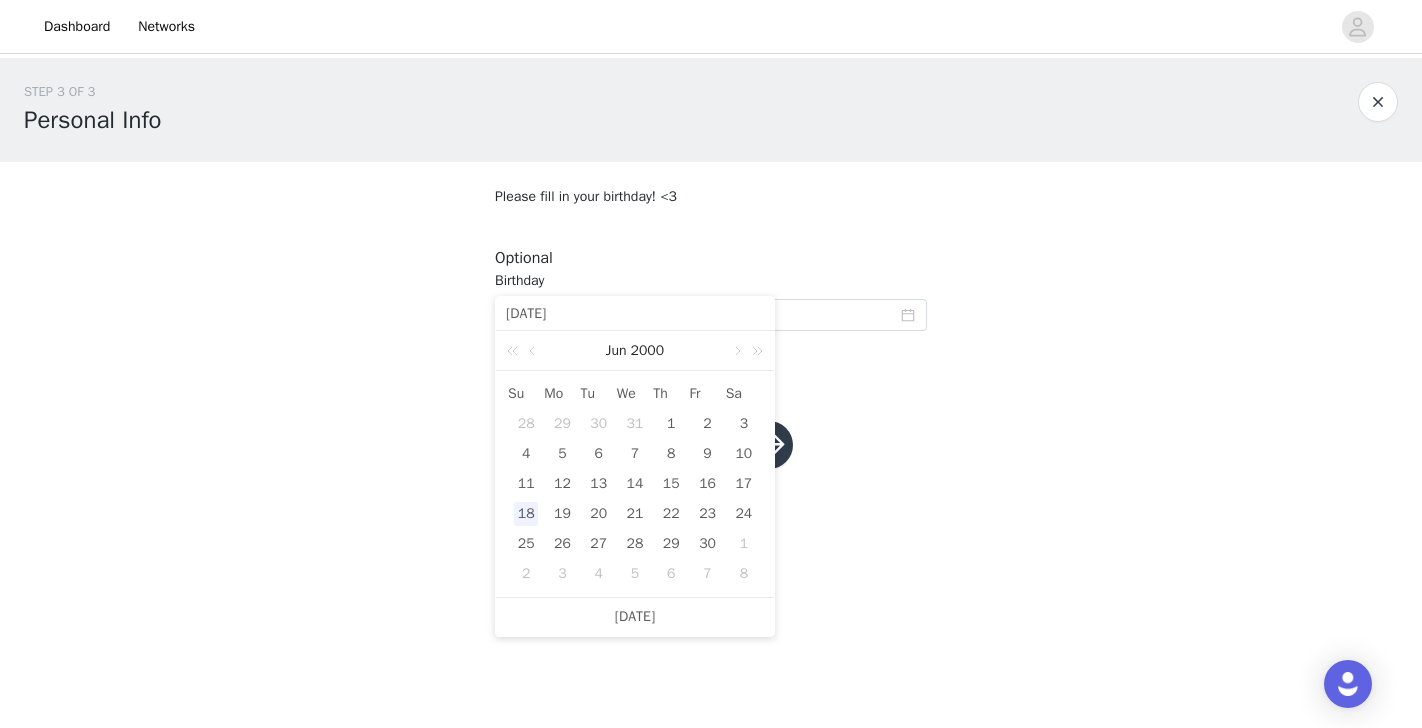 click on "18" at bounding box center (526, 514) 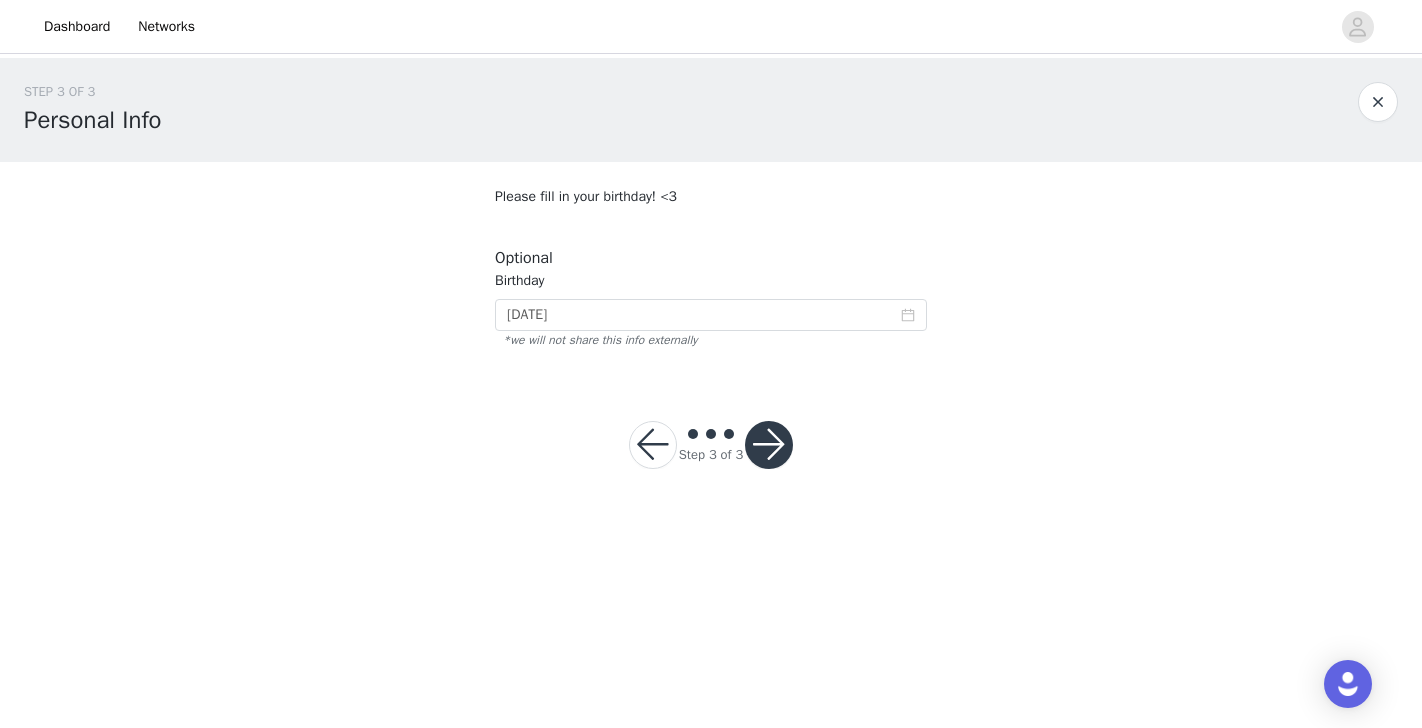 click at bounding box center (769, 445) 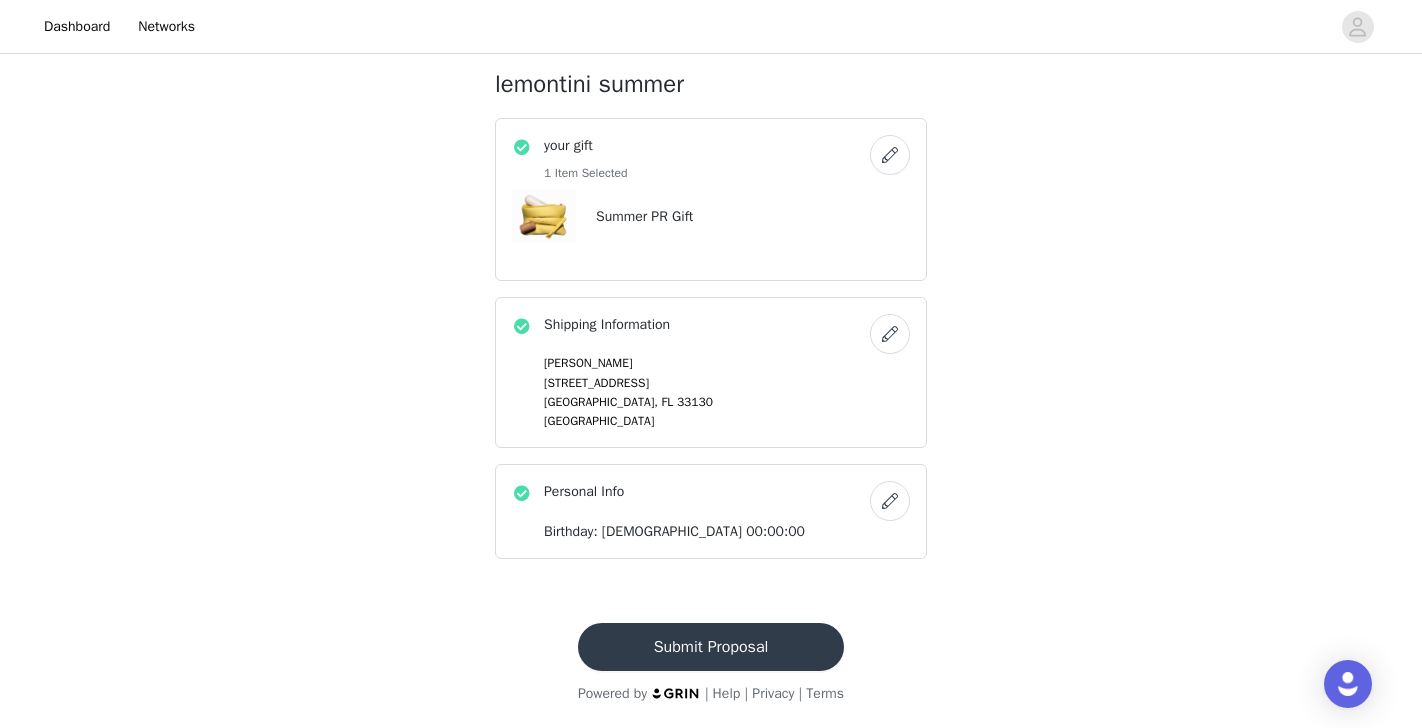 scroll, scrollTop: 608, scrollLeft: 0, axis: vertical 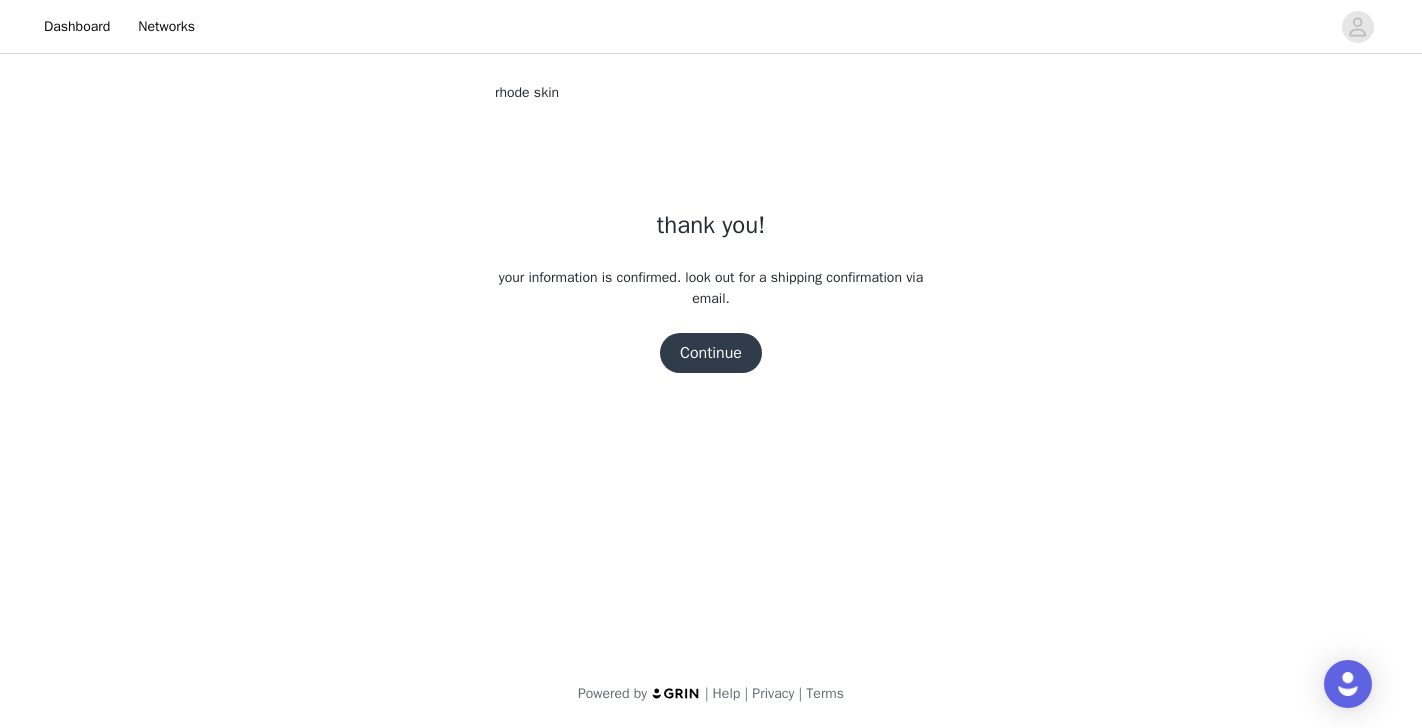 click on "Continue" at bounding box center [711, 353] 